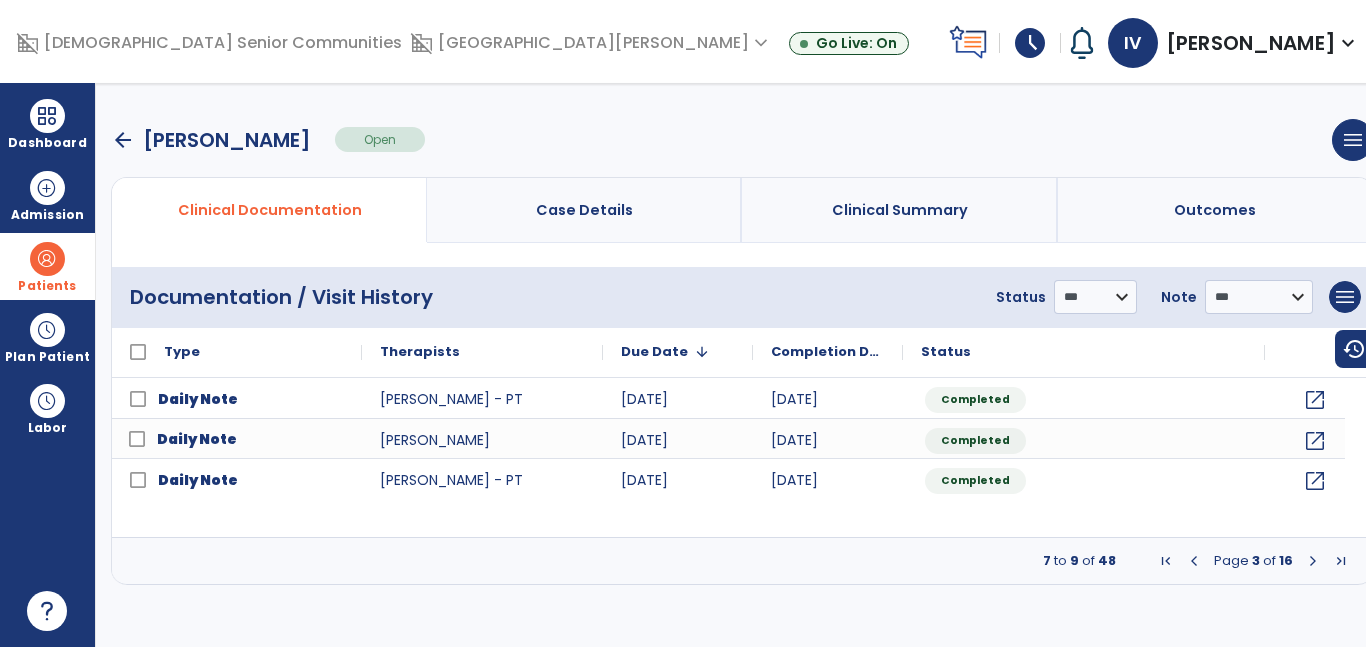 scroll, scrollTop: 0, scrollLeft: 0, axis: both 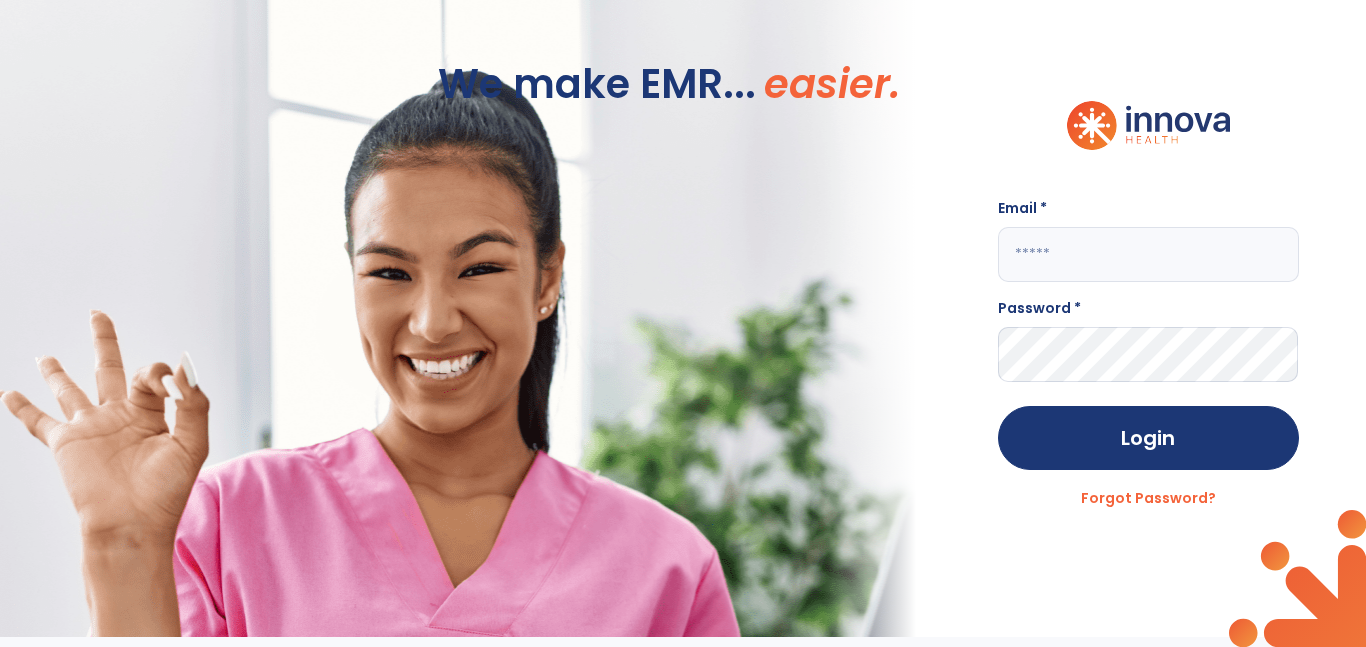 click 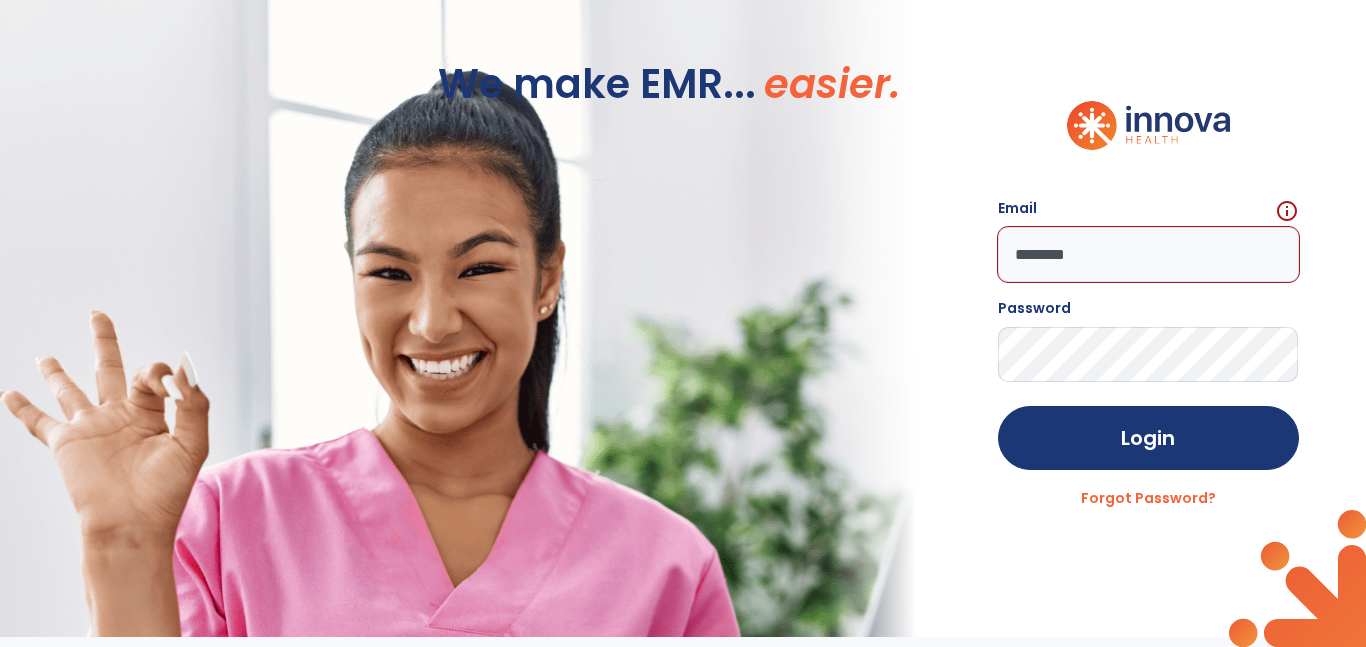 click on "********" 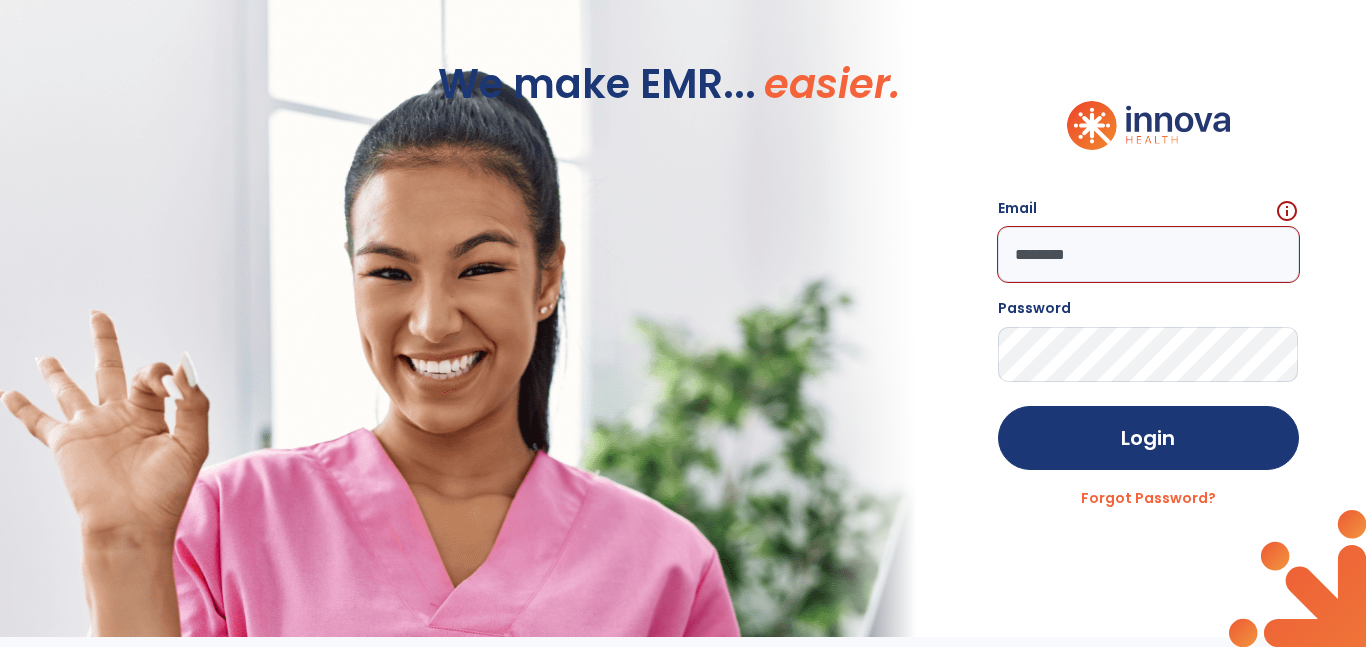 click on "********" 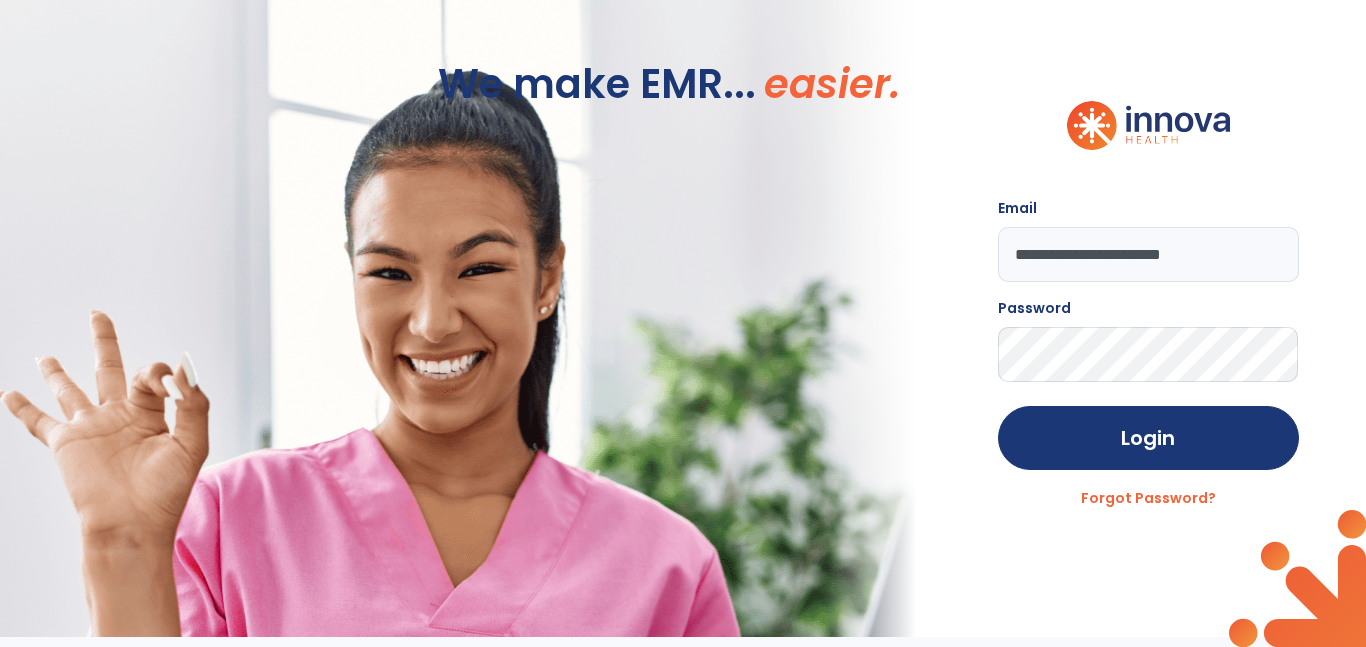 type on "**********" 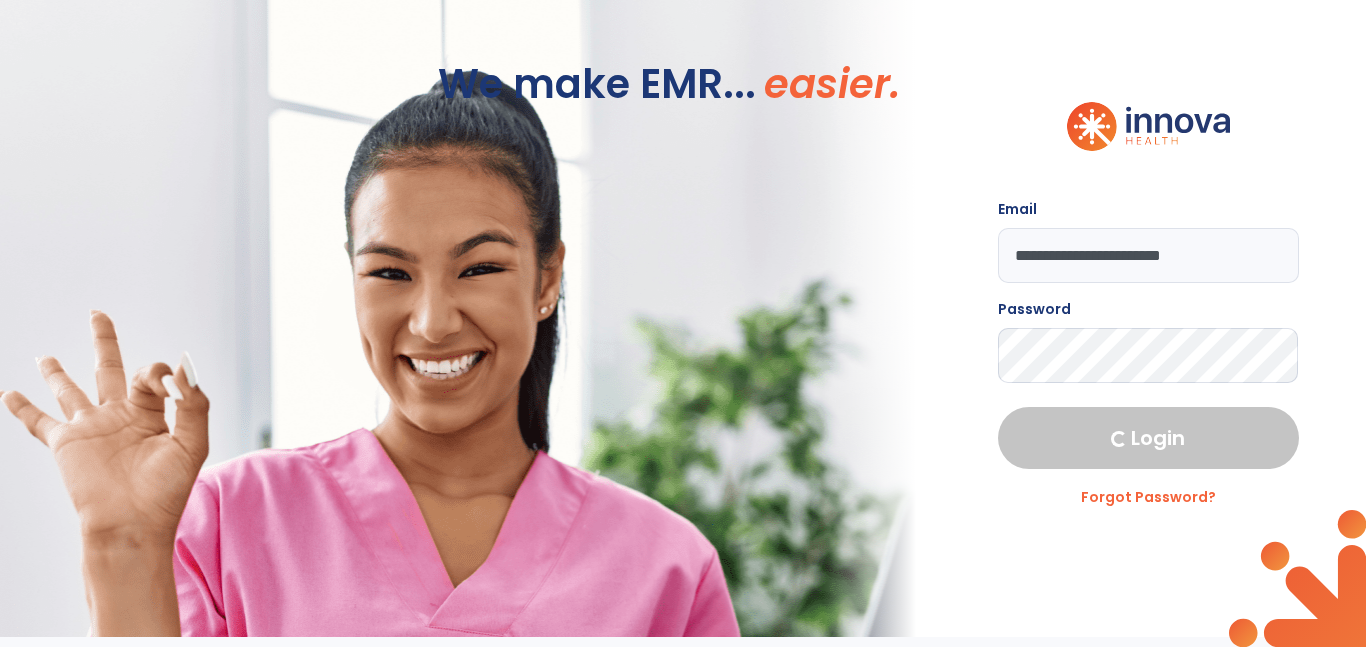 select on "****" 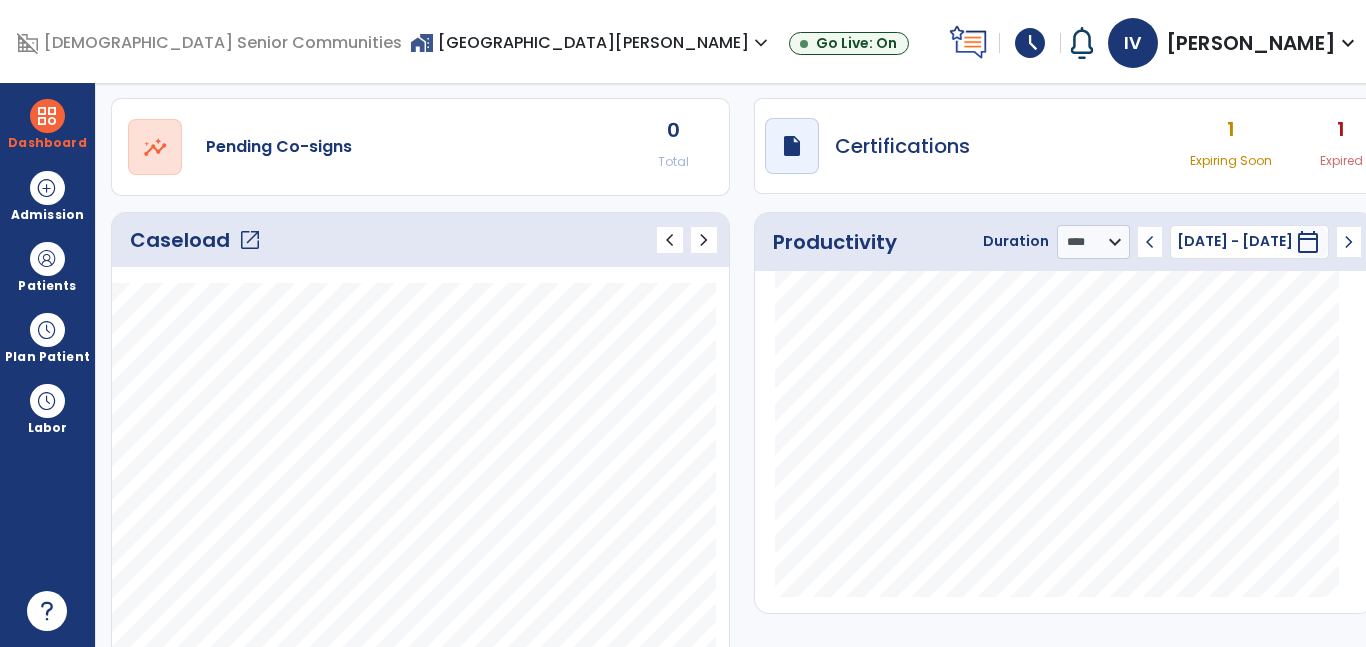 scroll, scrollTop: 193, scrollLeft: 0, axis: vertical 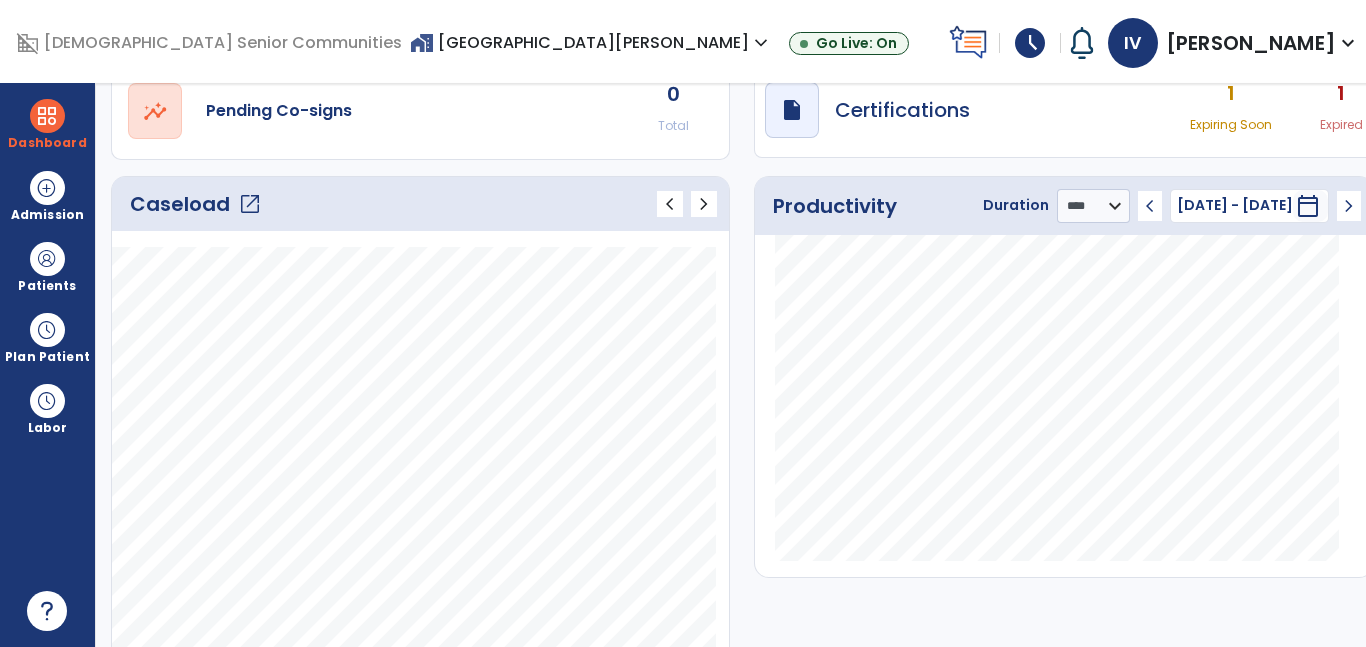 click on "open_in_new" 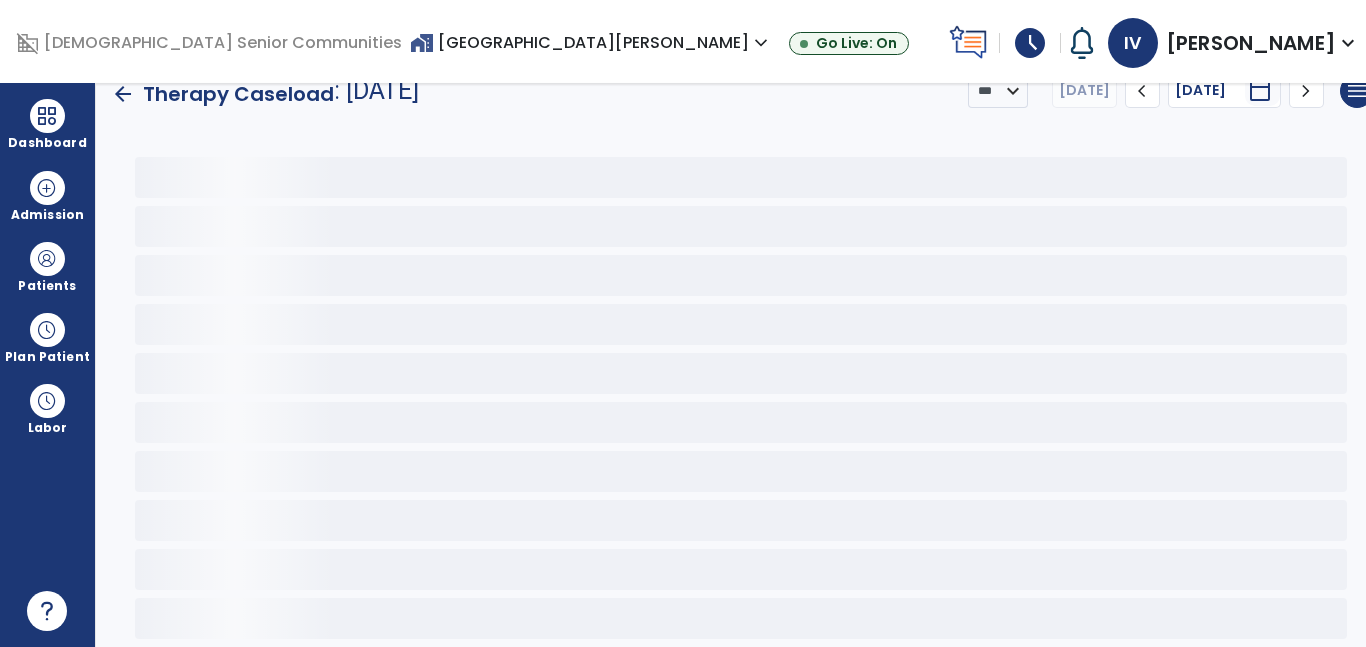 scroll, scrollTop: 30, scrollLeft: 0, axis: vertical 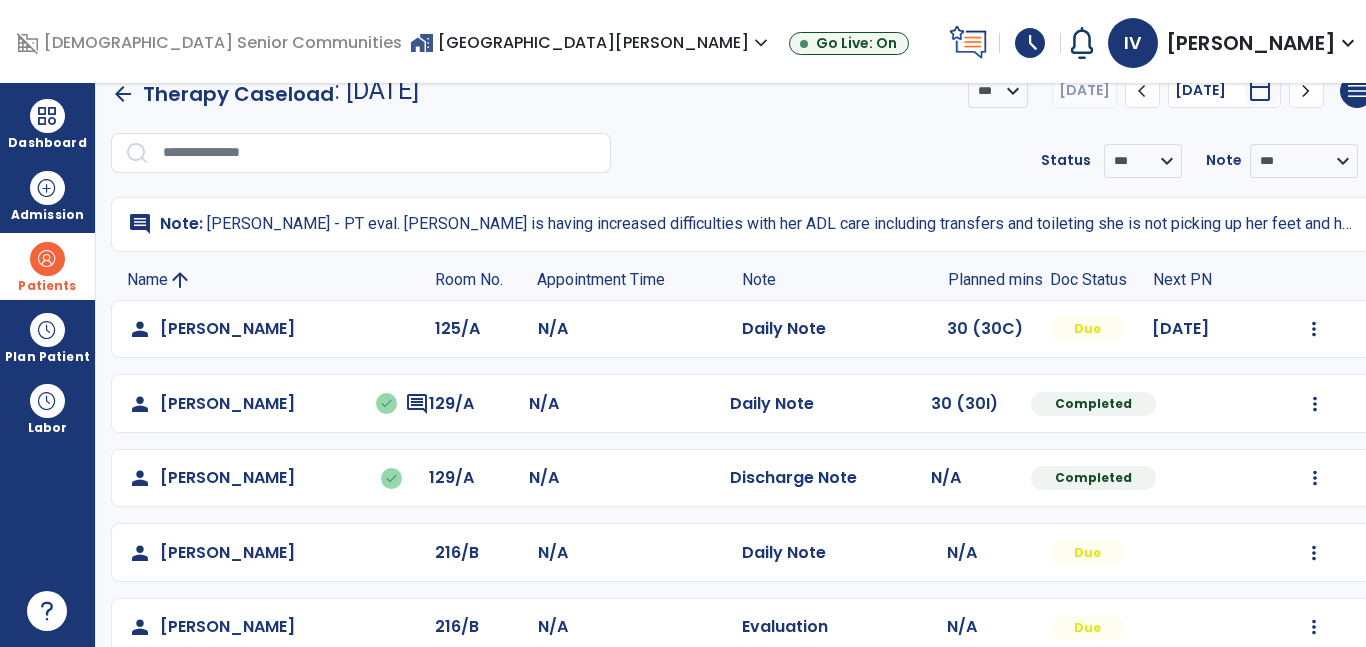 click at bounding box center [47, 259] 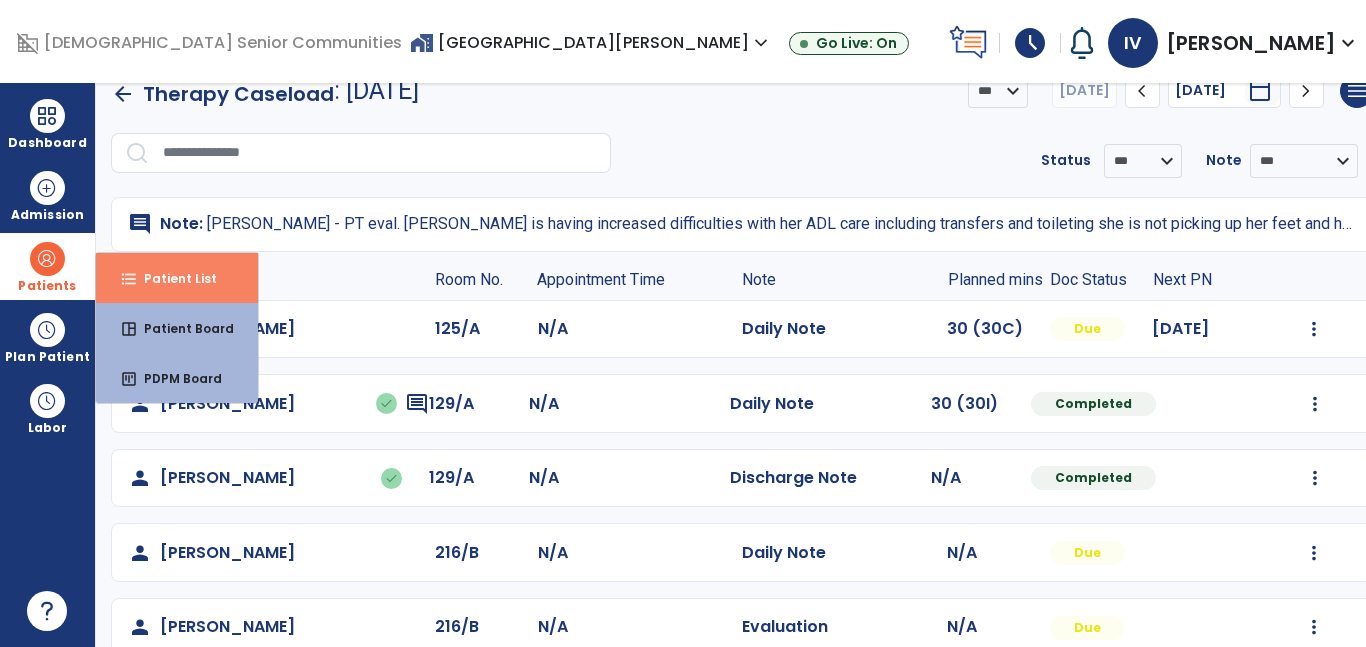 click on "format_list_bulleted  Patient List" at bounding box center (177, 278) 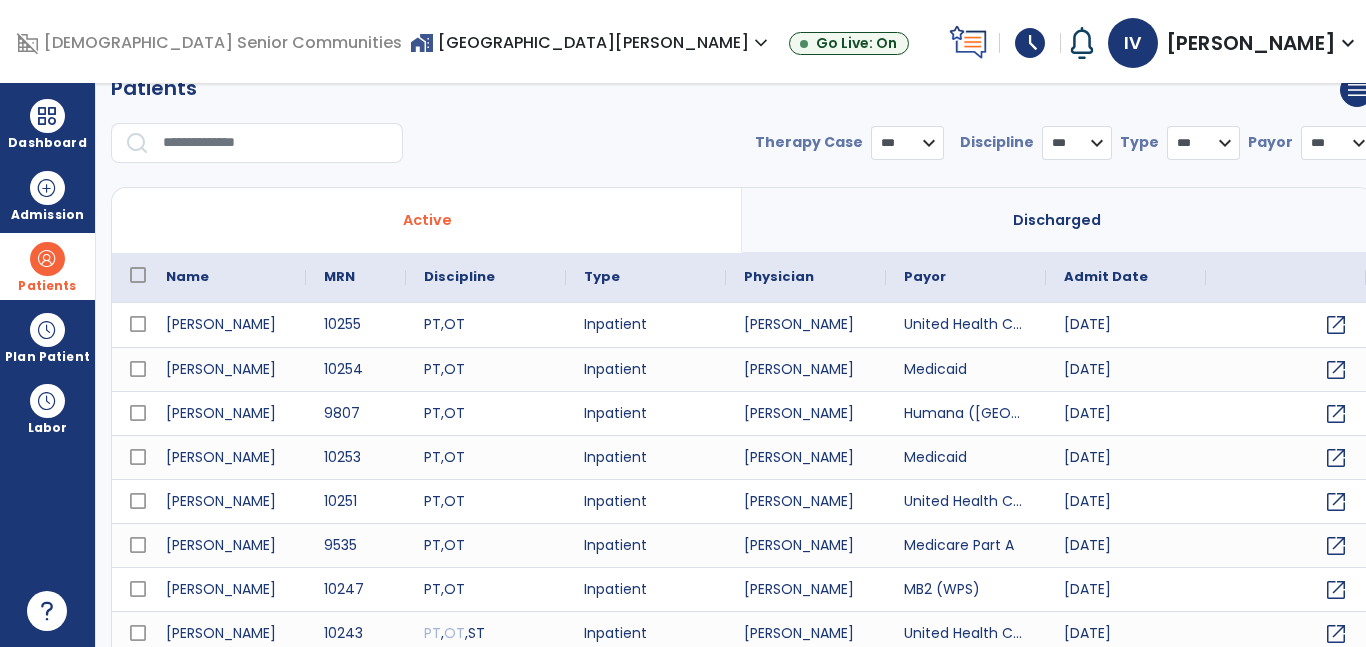 select on "***" 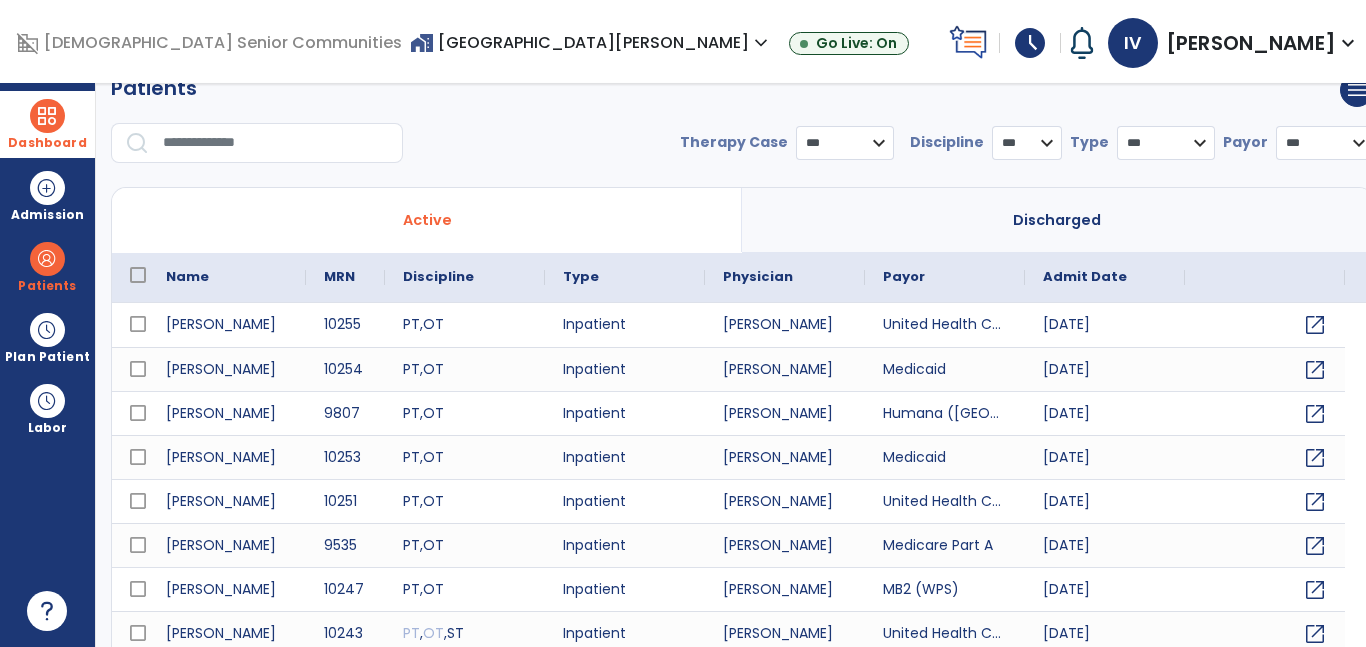 click at bounding box center [47, 116] 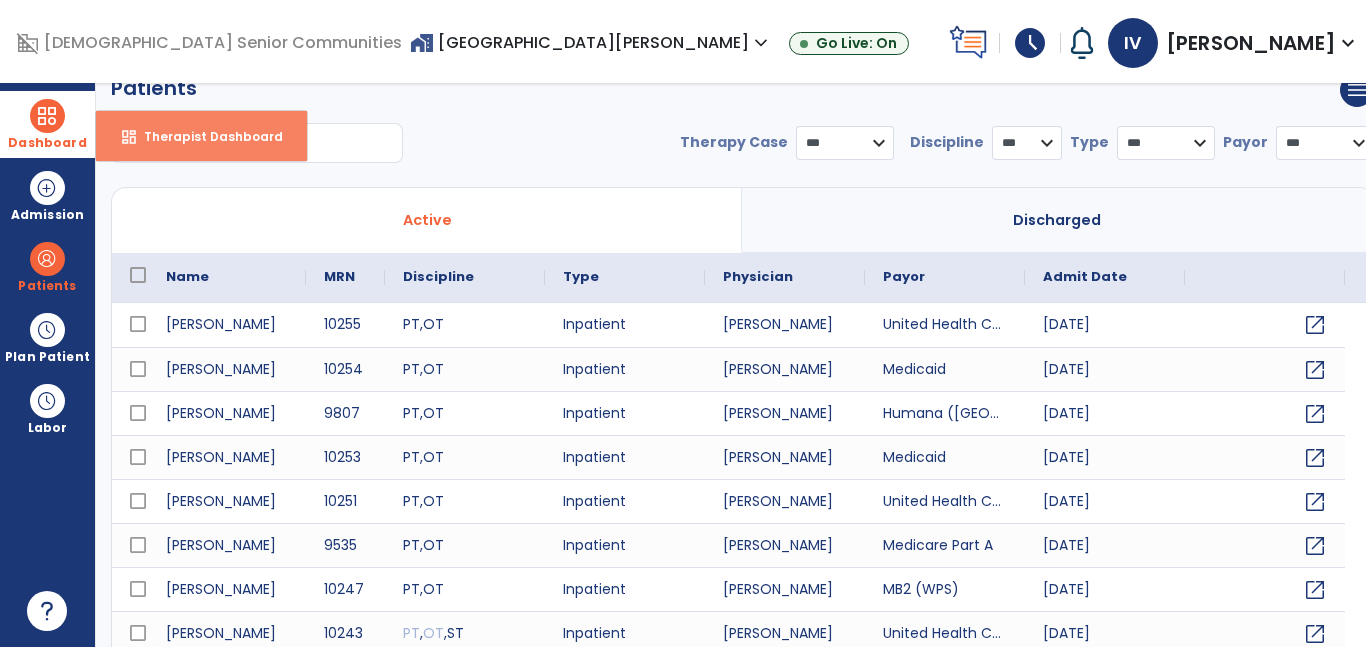 click on "dashboard" at bounding box center (129, 137) 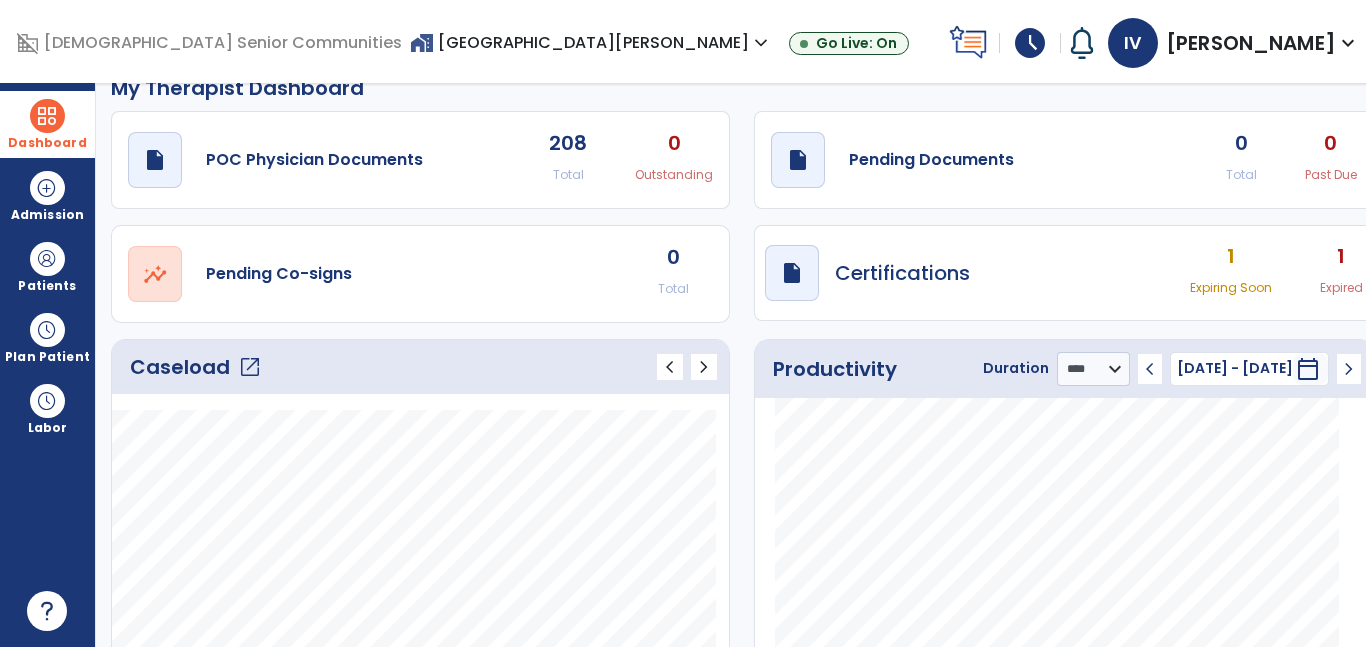click on "open_in_new" 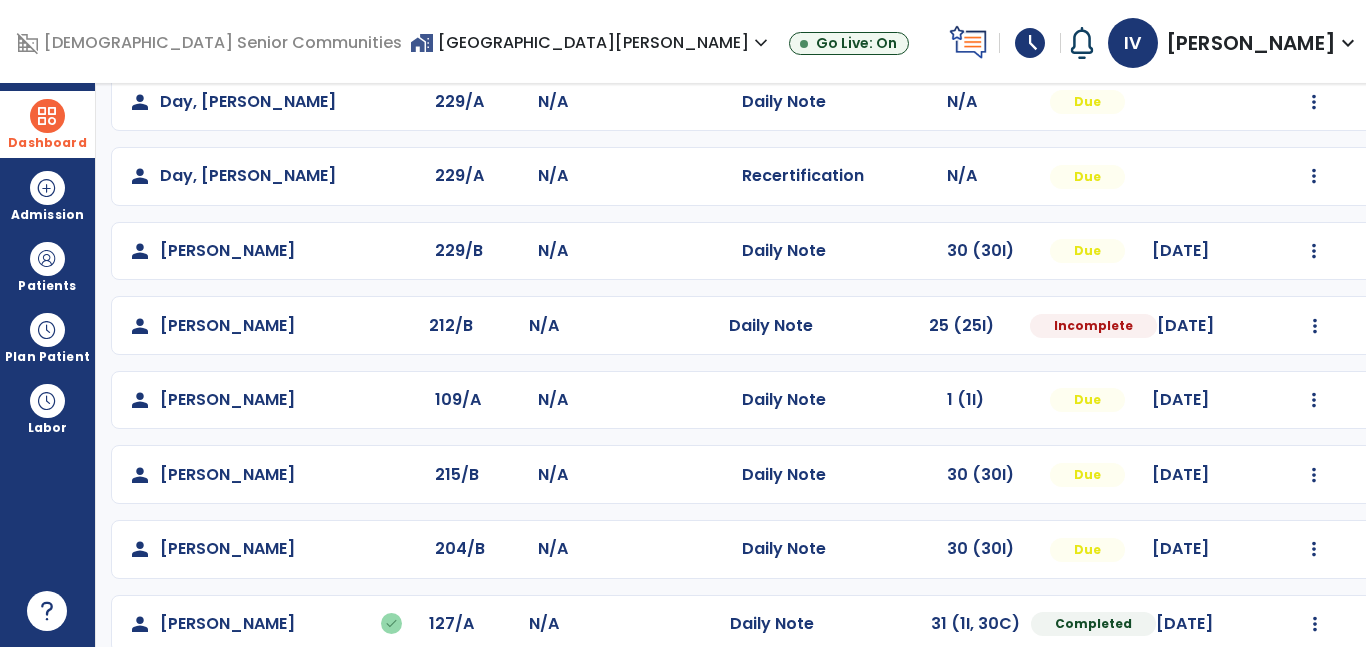 scroll, scrollTop: 735, scrollLeft: 0, axis: vertical 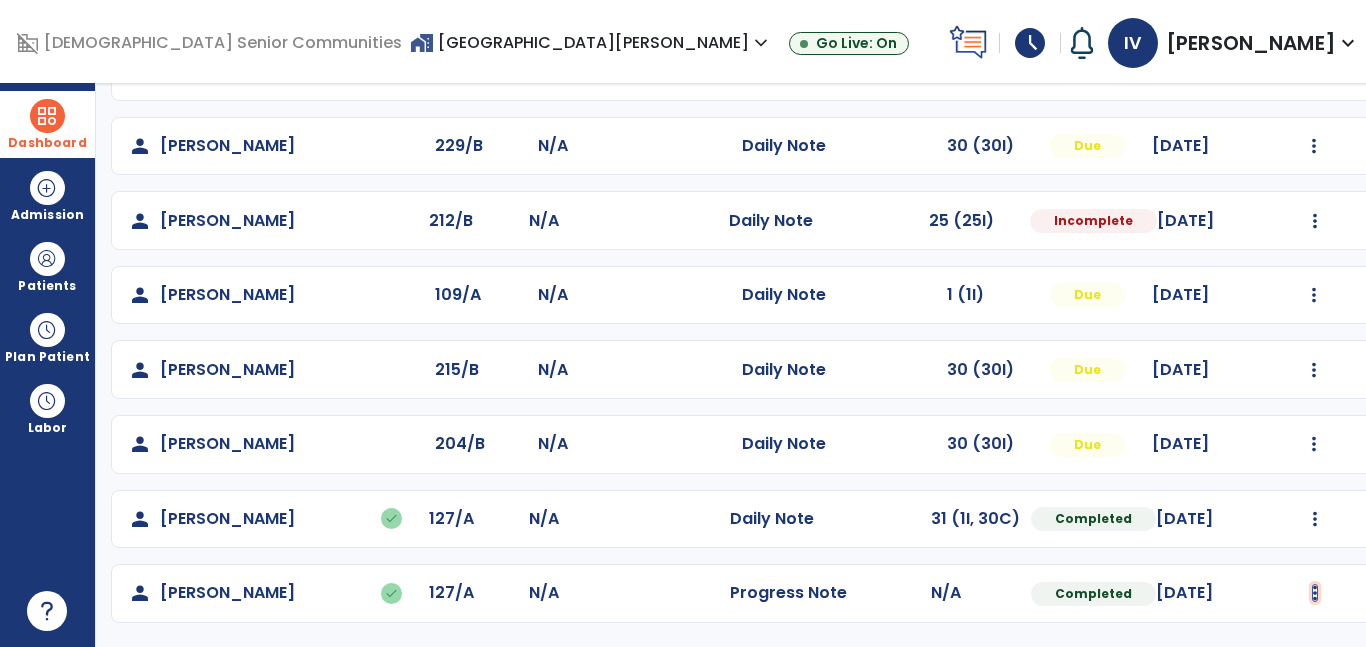 click at bounding box center [1314, -376] 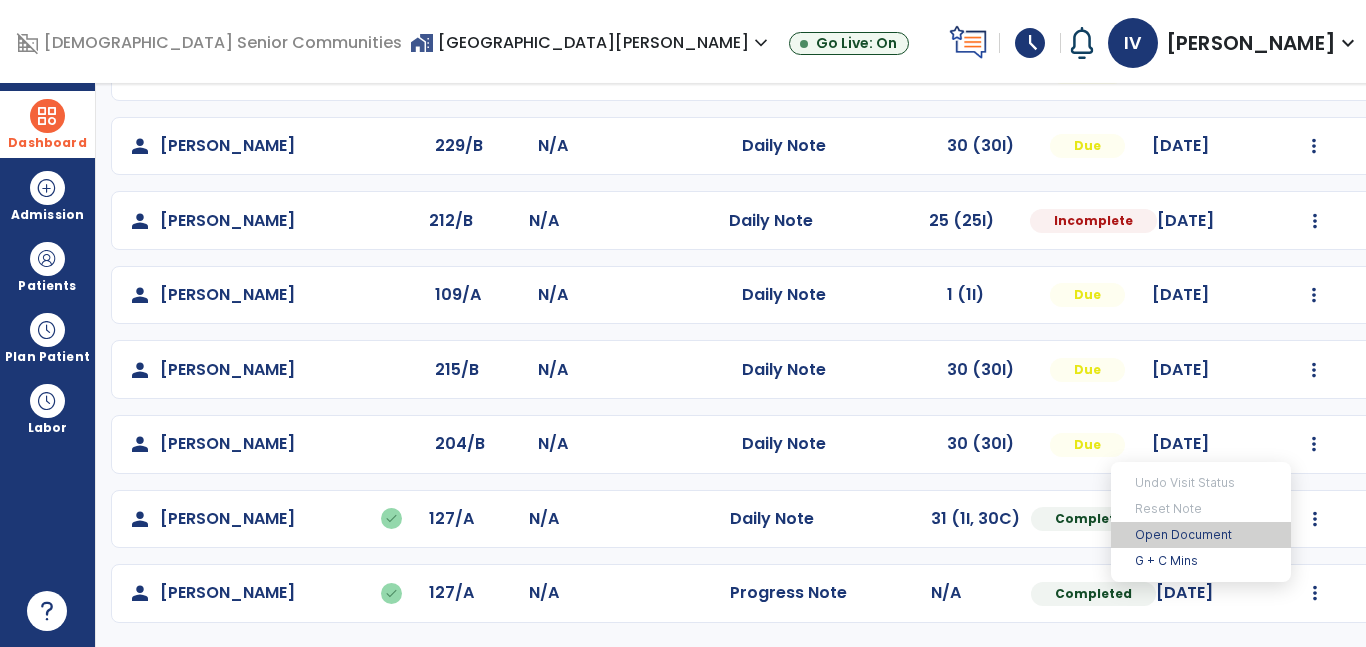 click on "Open Document" at bounding box center [1201, 535] 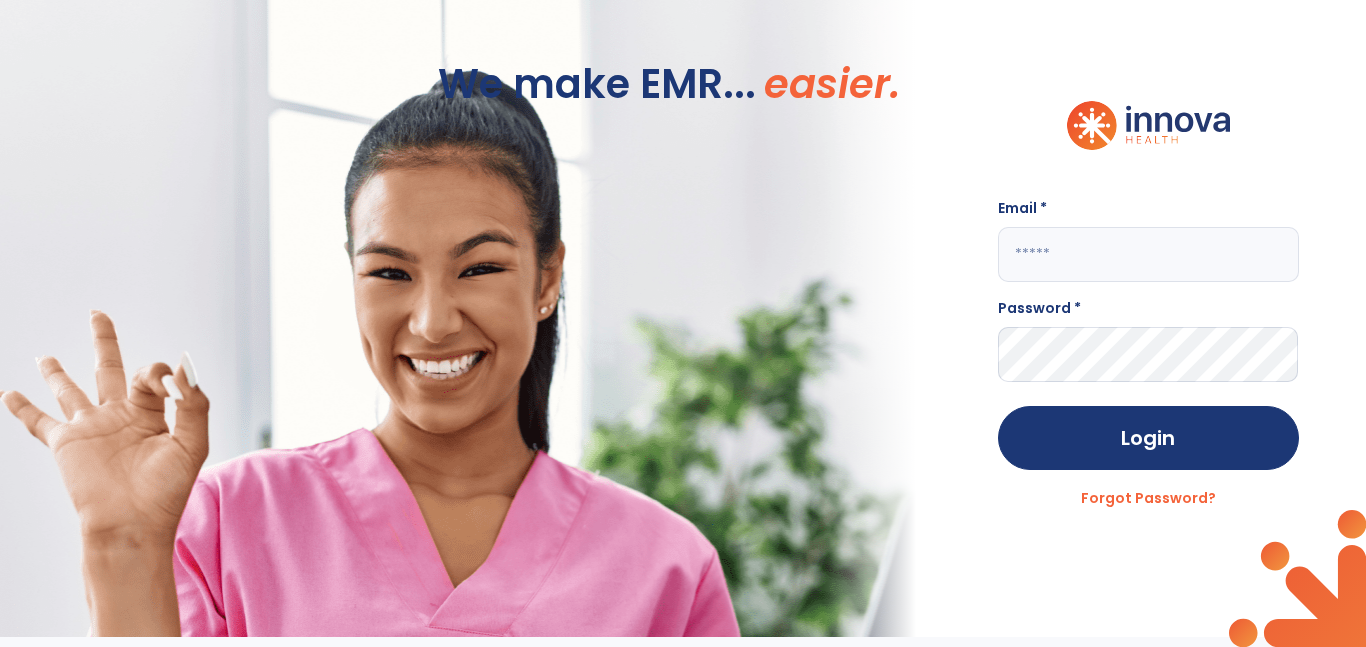 scroll, scrollTop: 0, scrollLeft: 0, axis: both 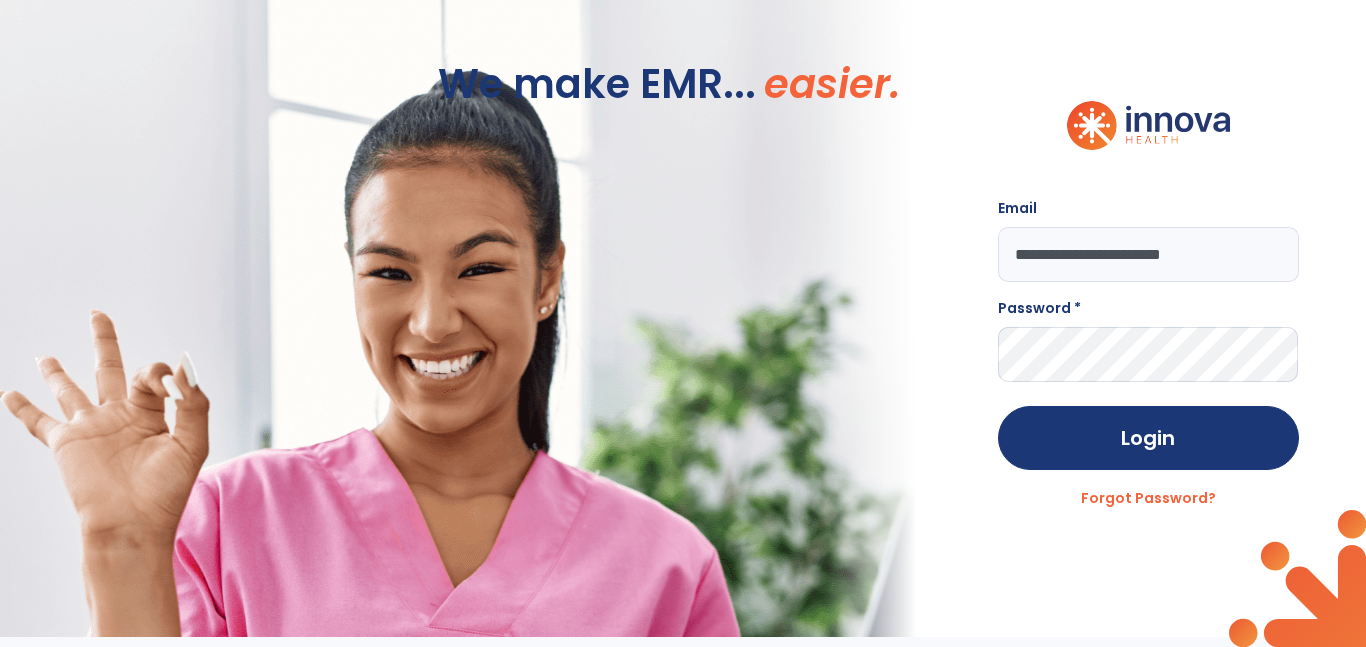 type on "**********" 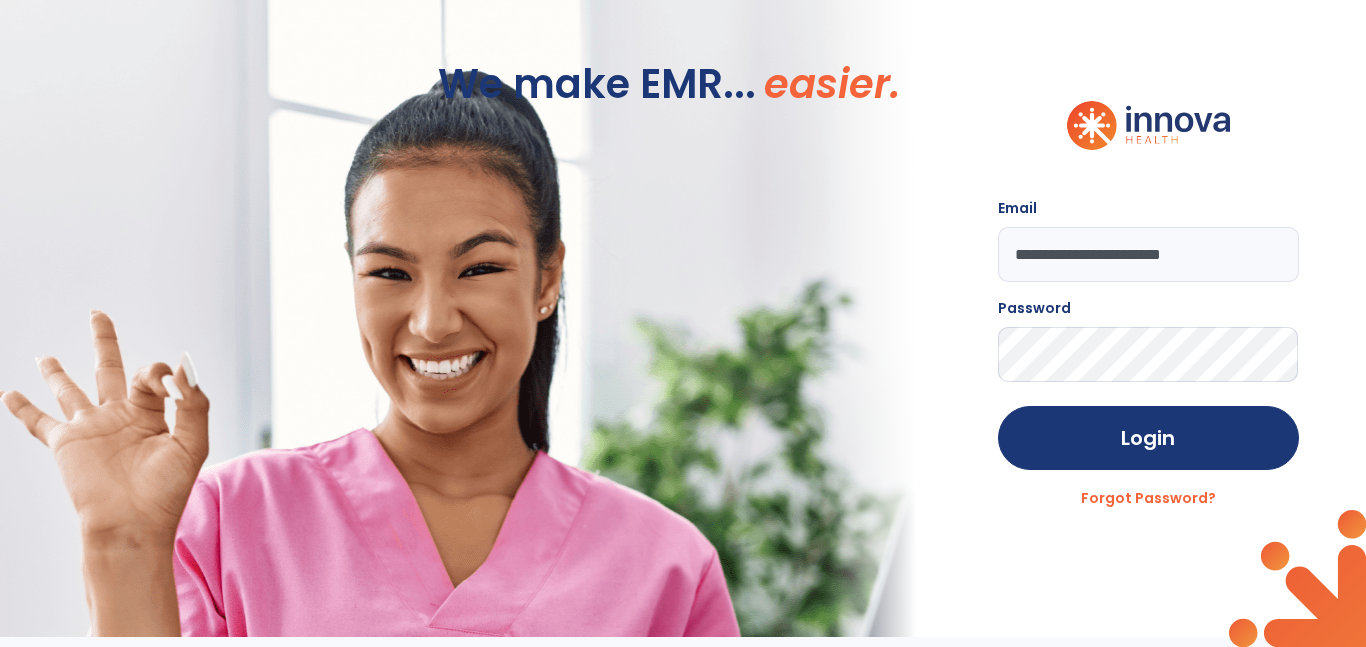 click on "Login" 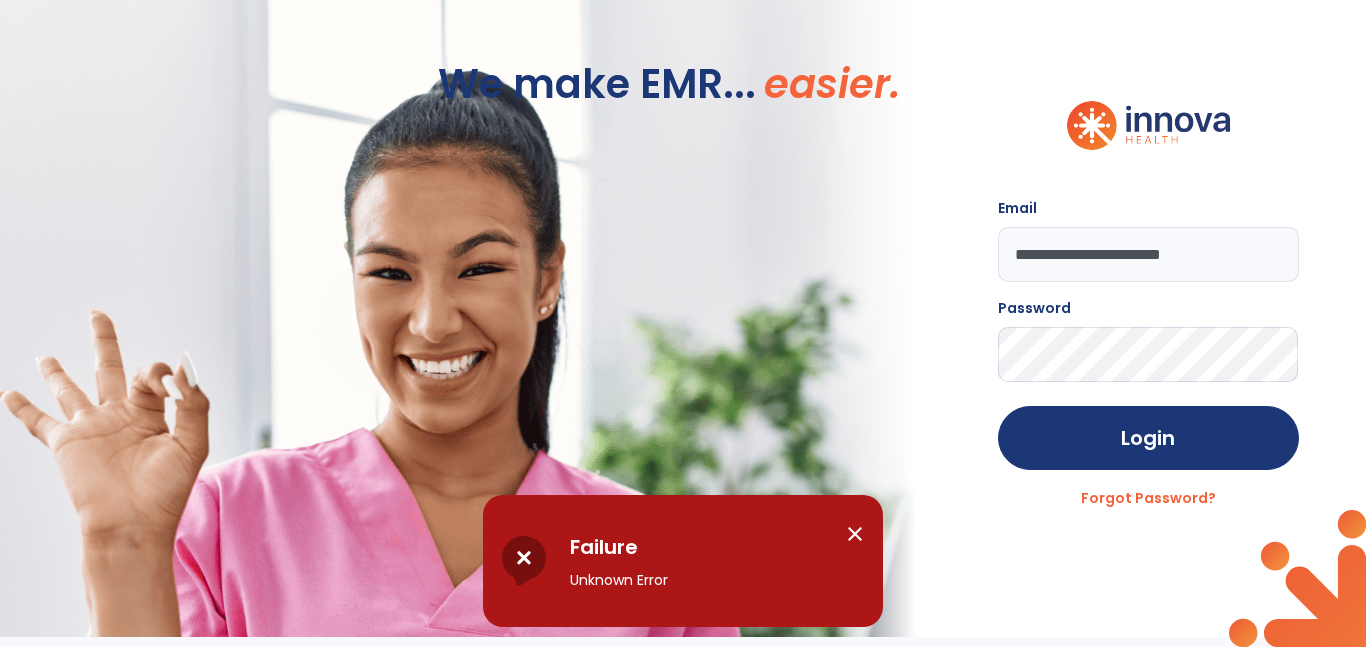 click on "**********" 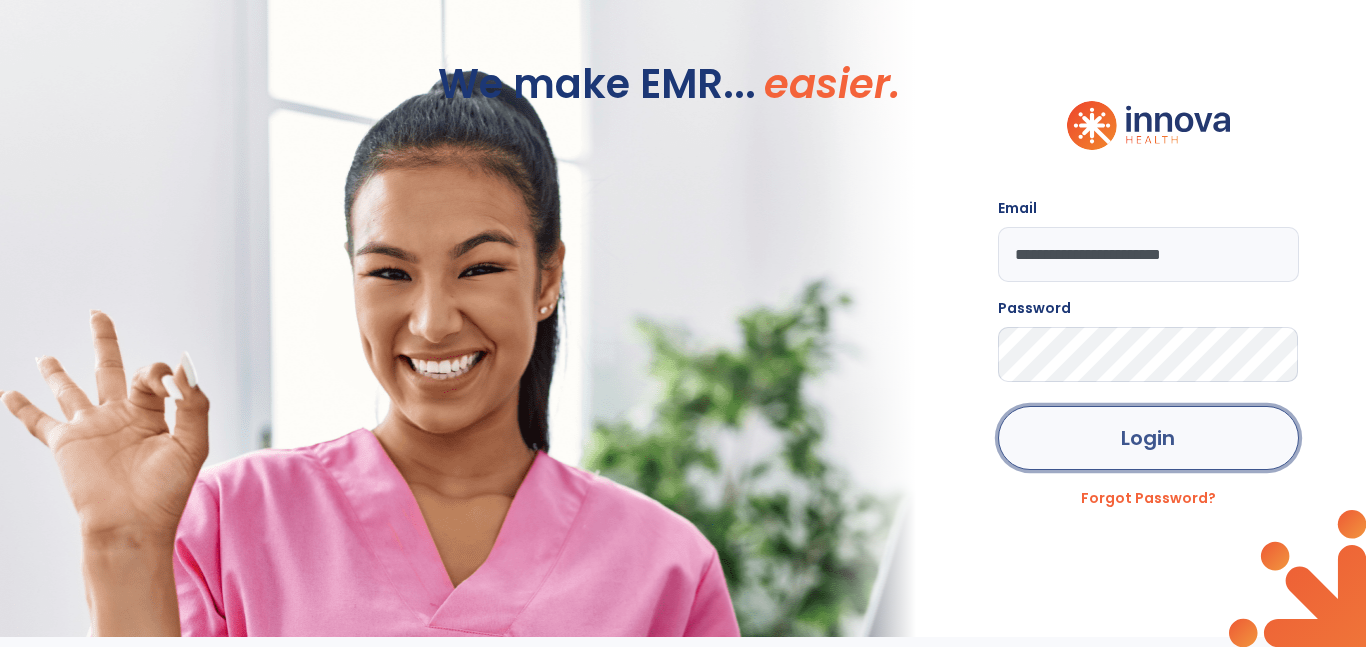 click on "Login" 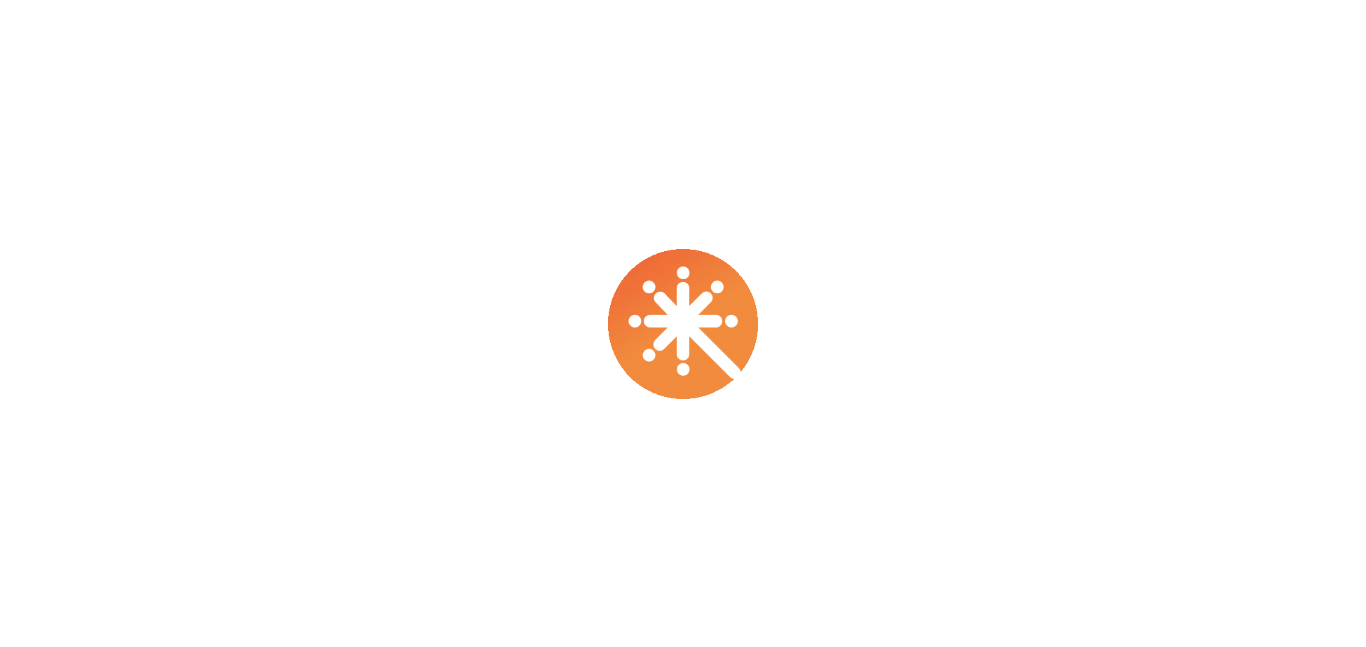 scroll, scrollTop: 0, scrollLeft: 0, axis: both 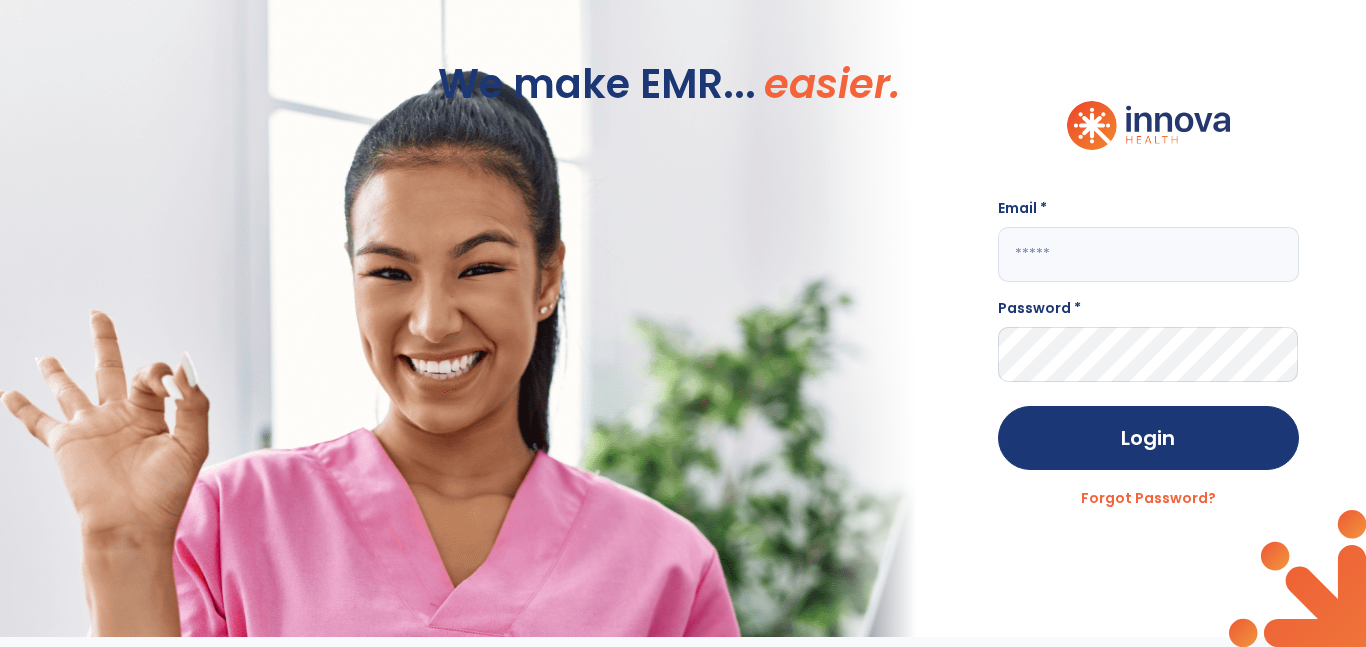 click 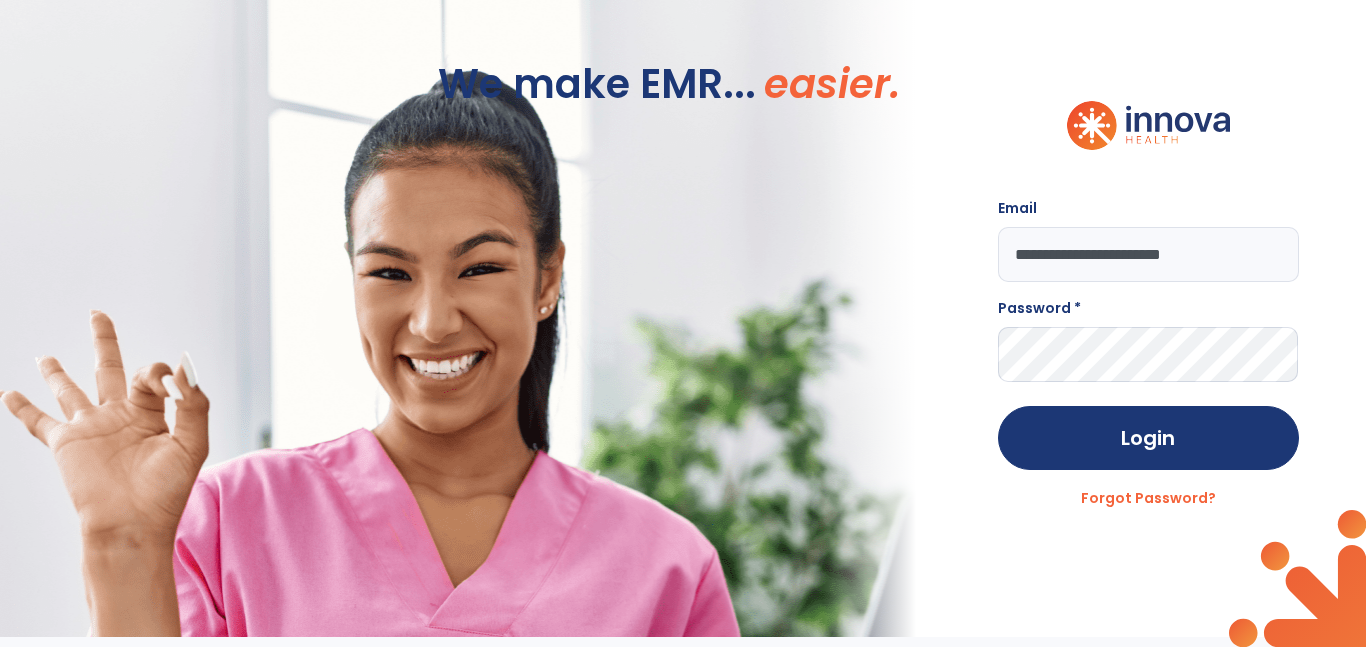 type on "**********" 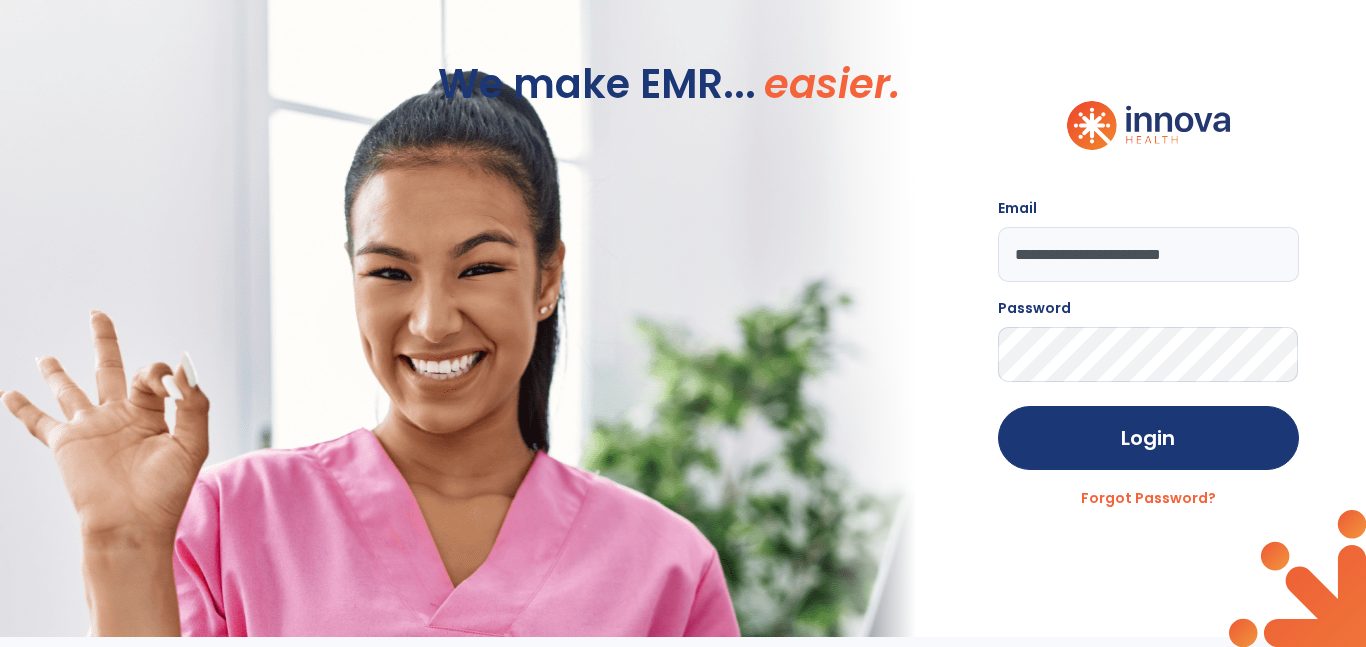 click on "Login" 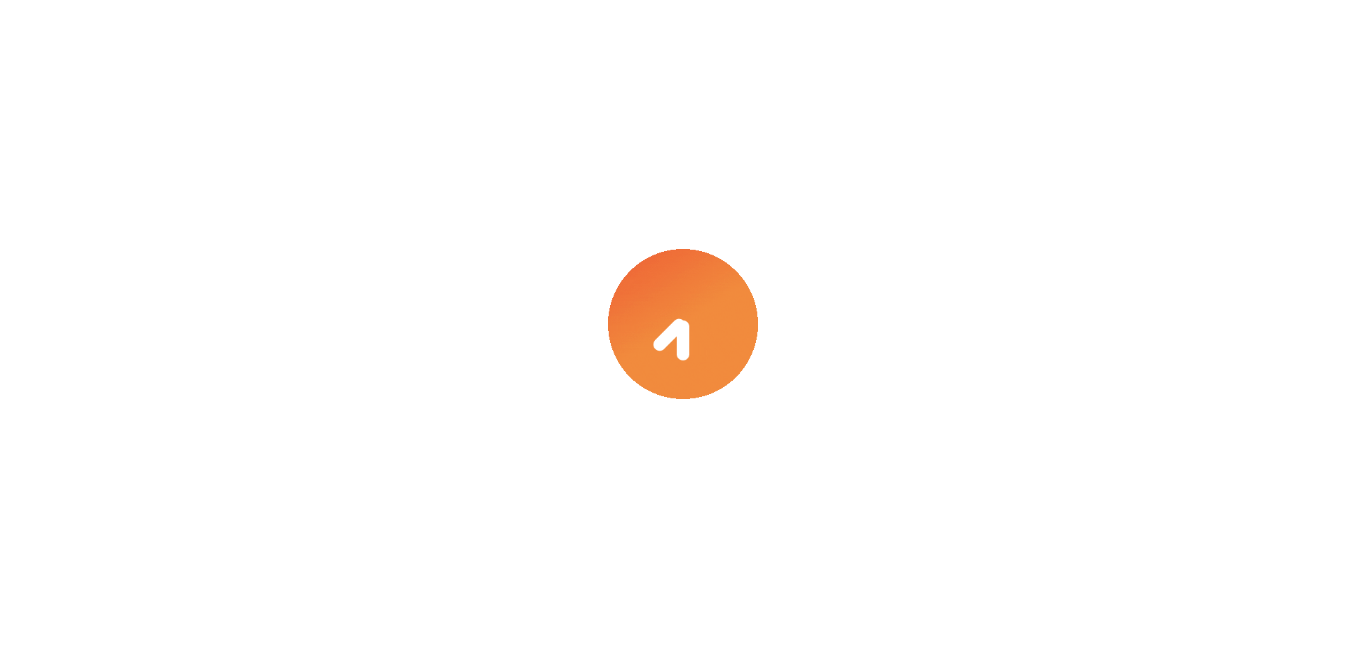 scroll, scrollTop: 0, scrollLeft: 0, axis: both 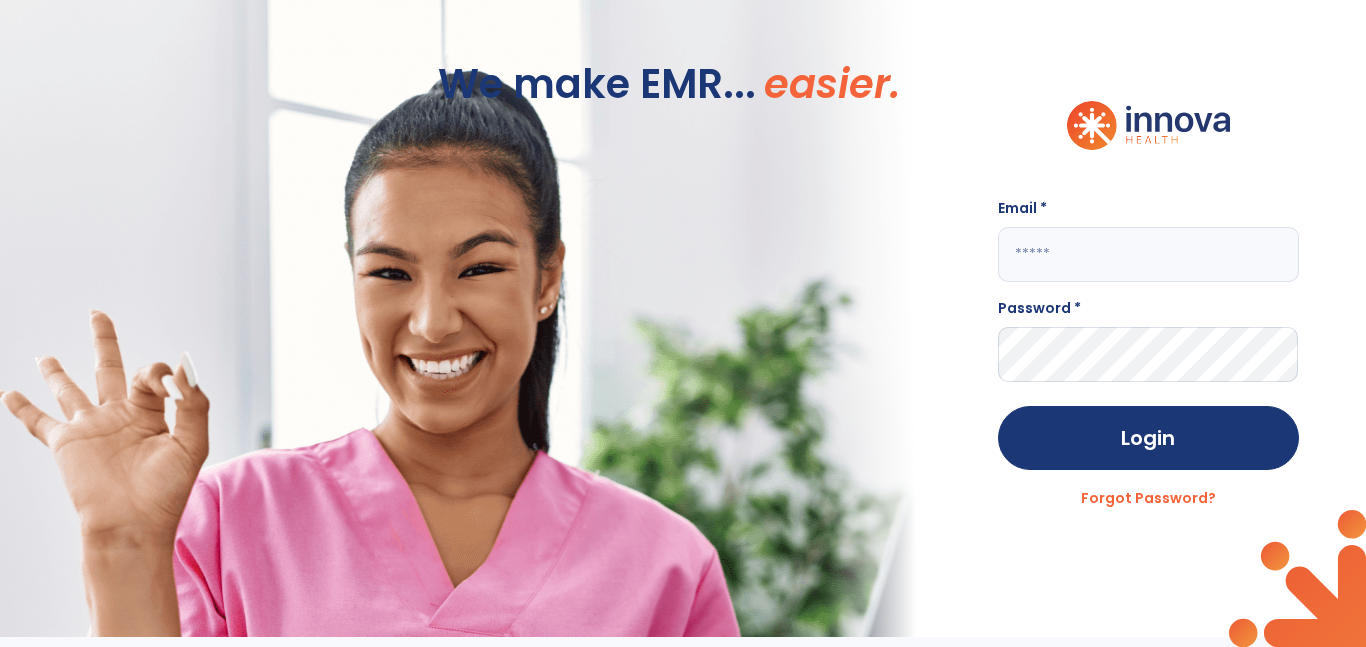 click 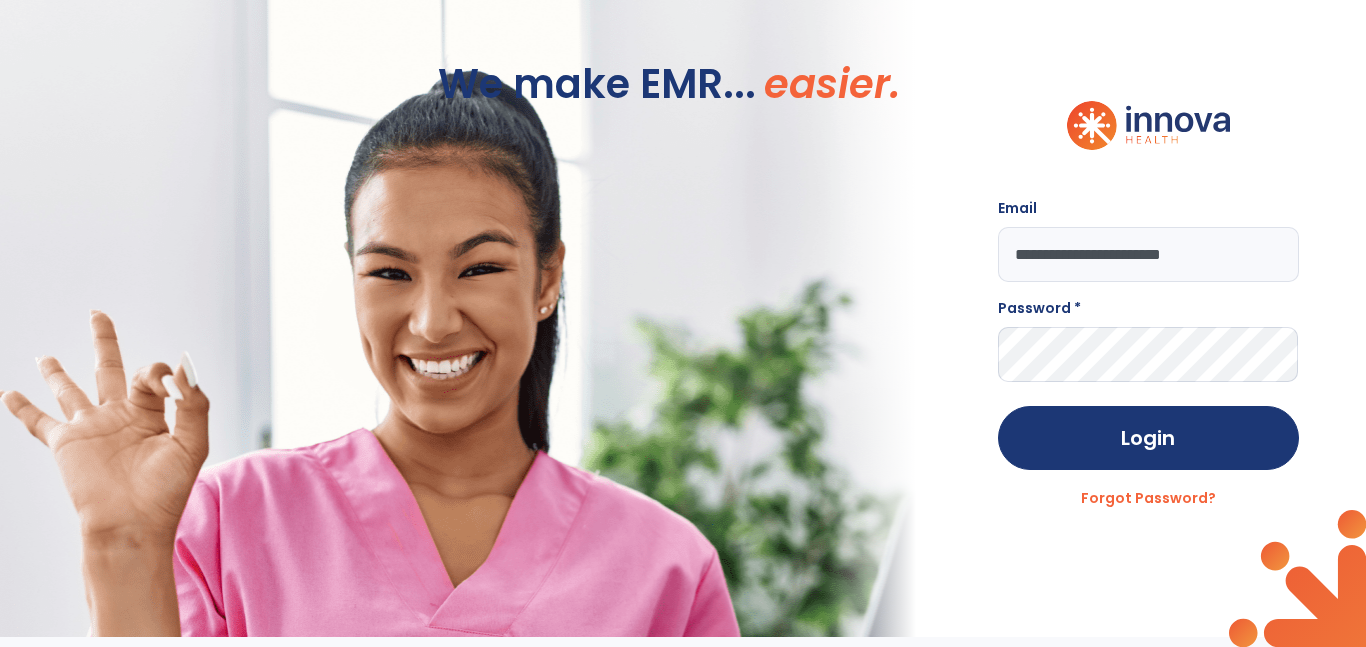 type on "**********" 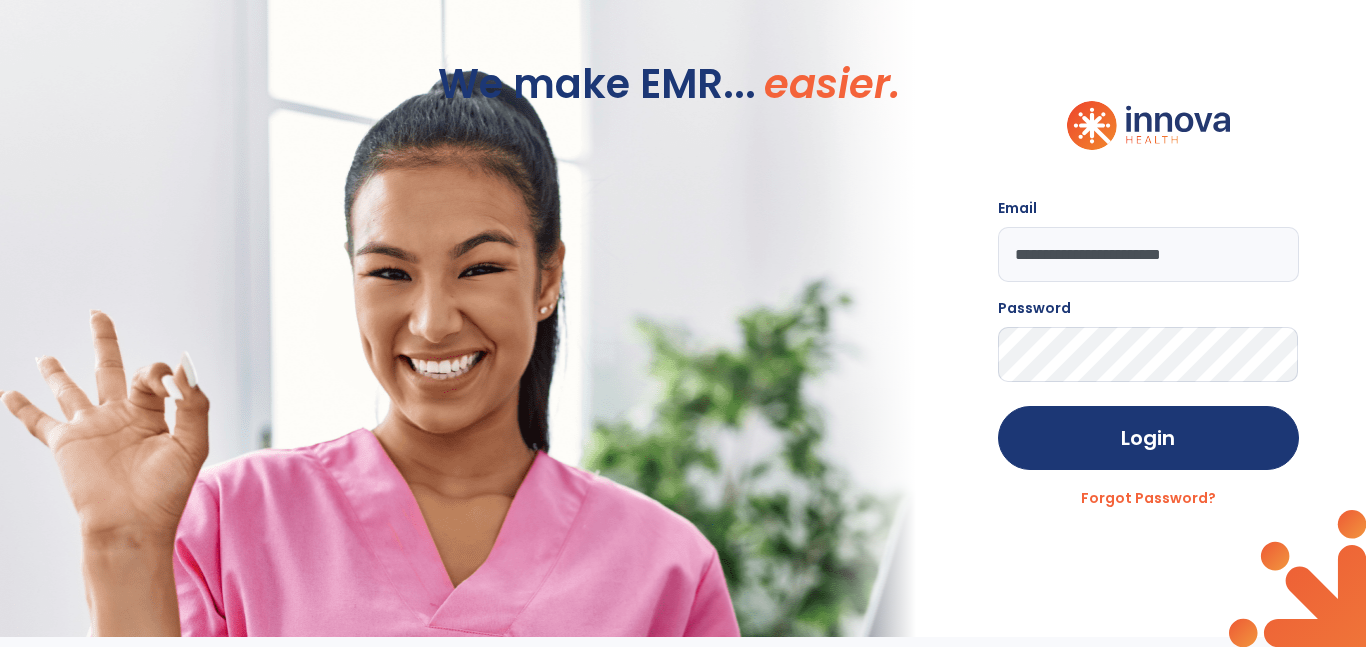 click on "Login" 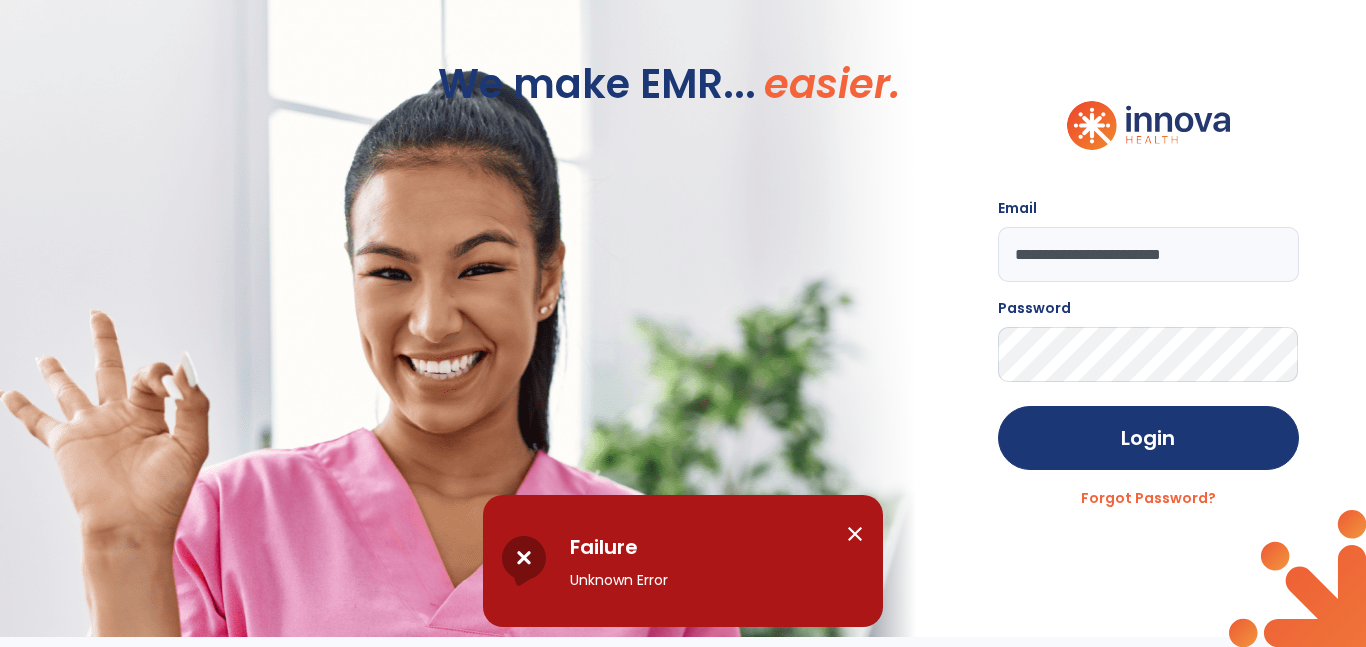 click on "close" at bounding box center [855, 534] 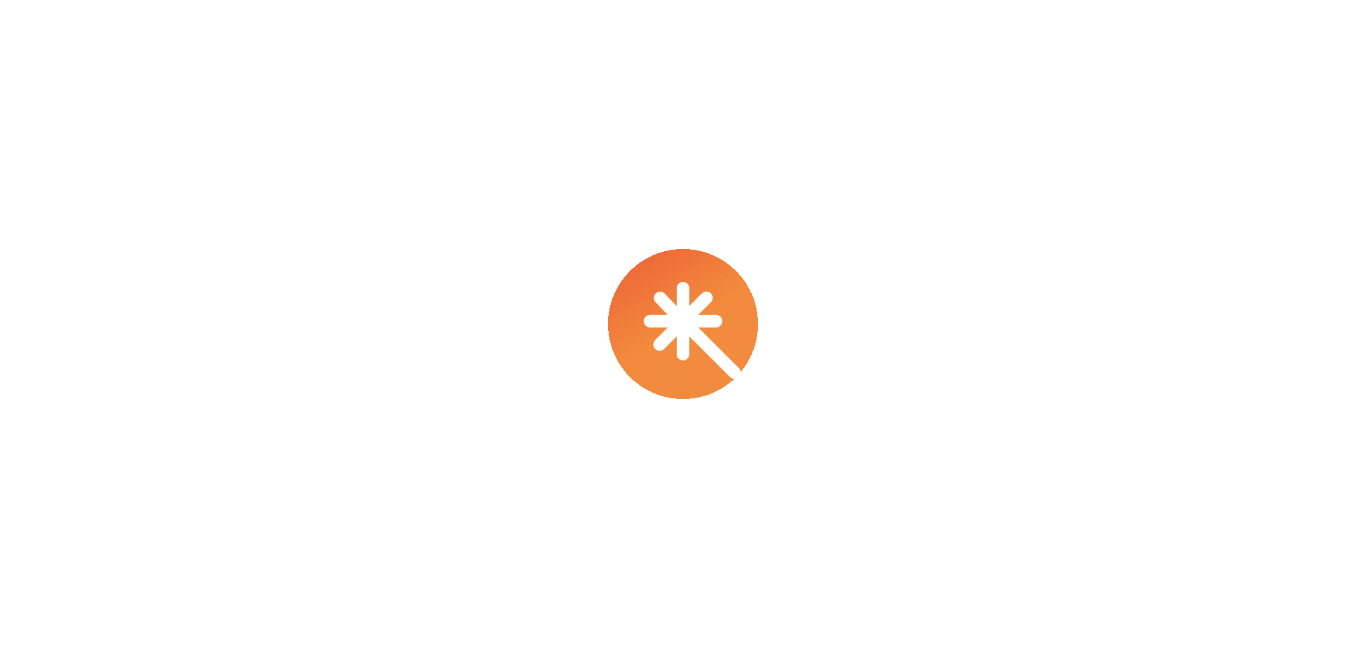 scroll, scrollTop: 0, scrollLeft: 0, axis: both 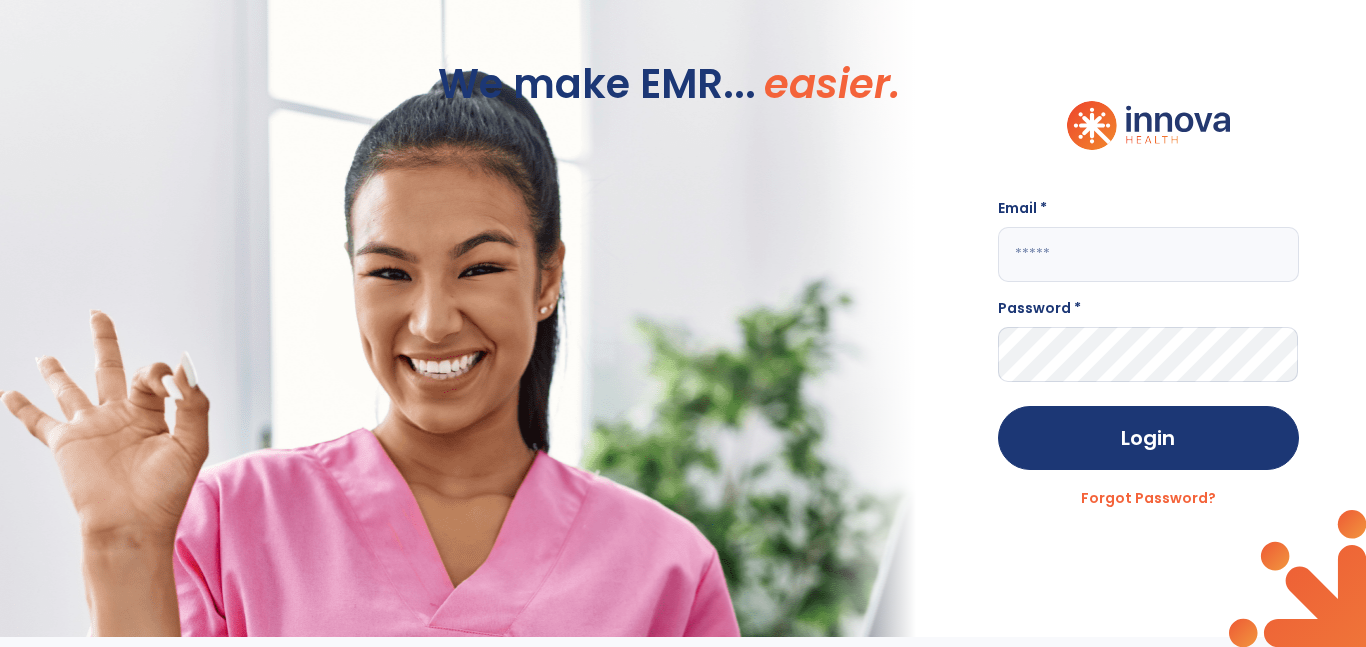 click 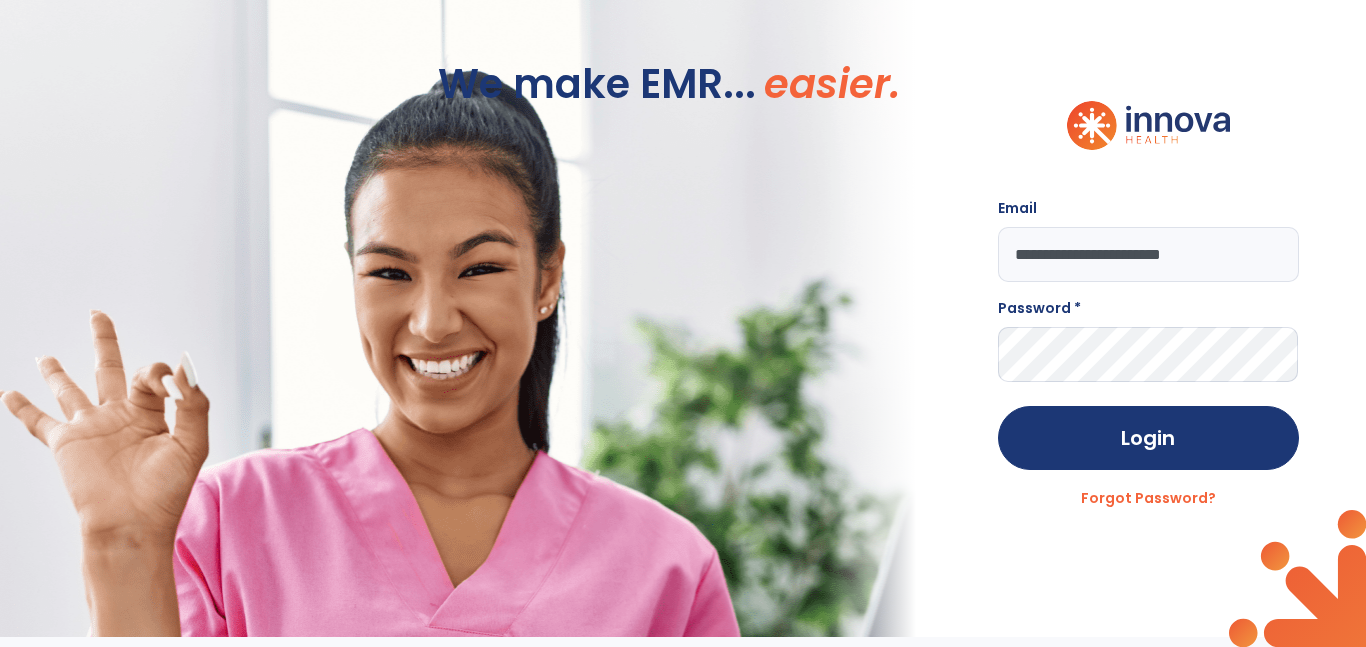 type on "**********" 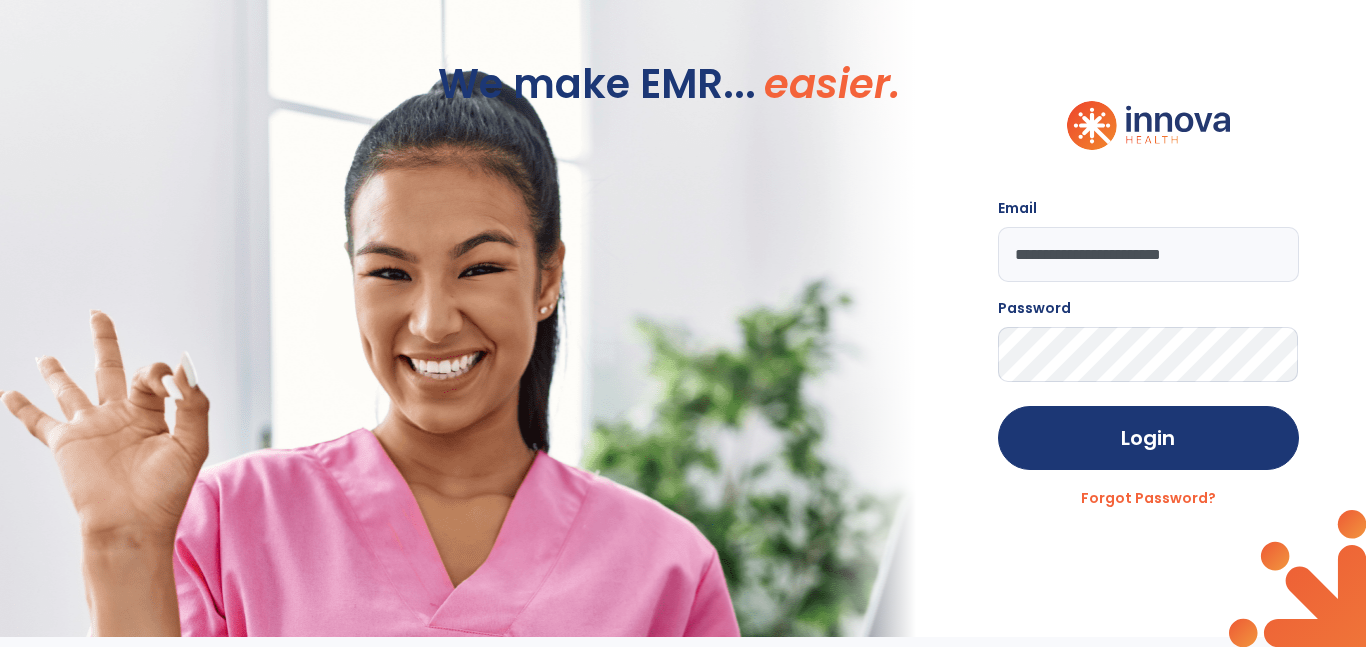 click on "Login" 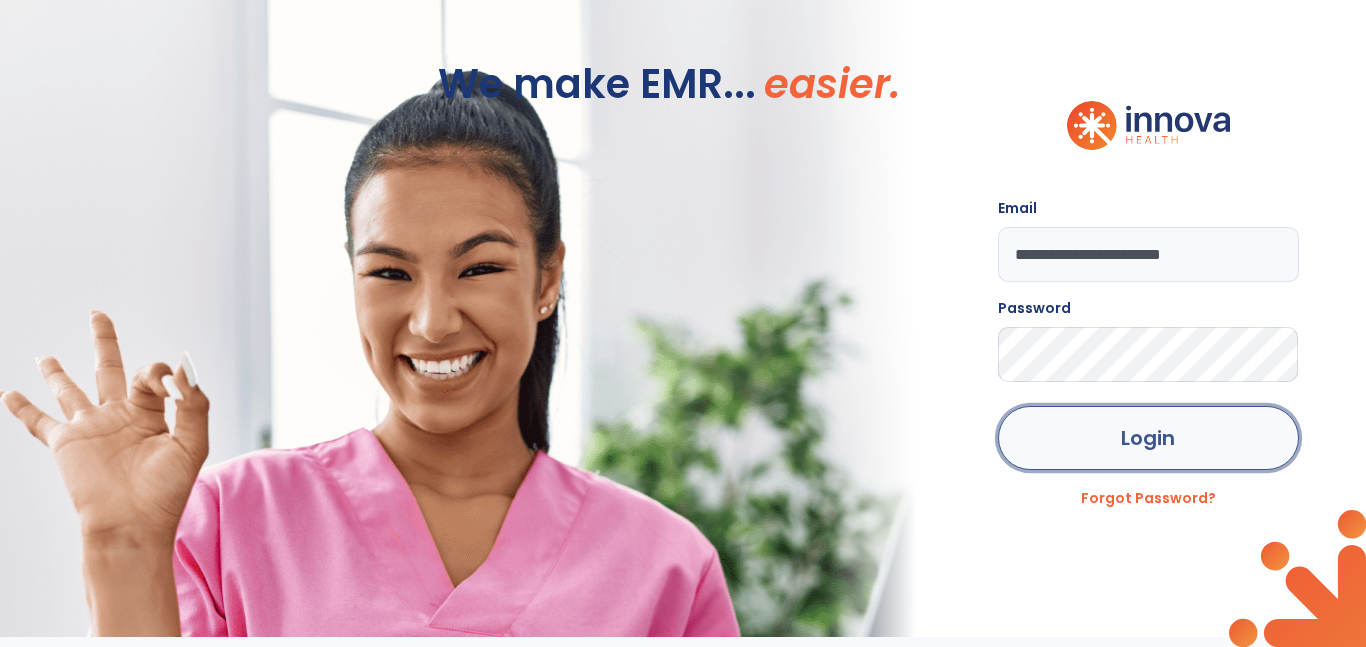 click on "Login" 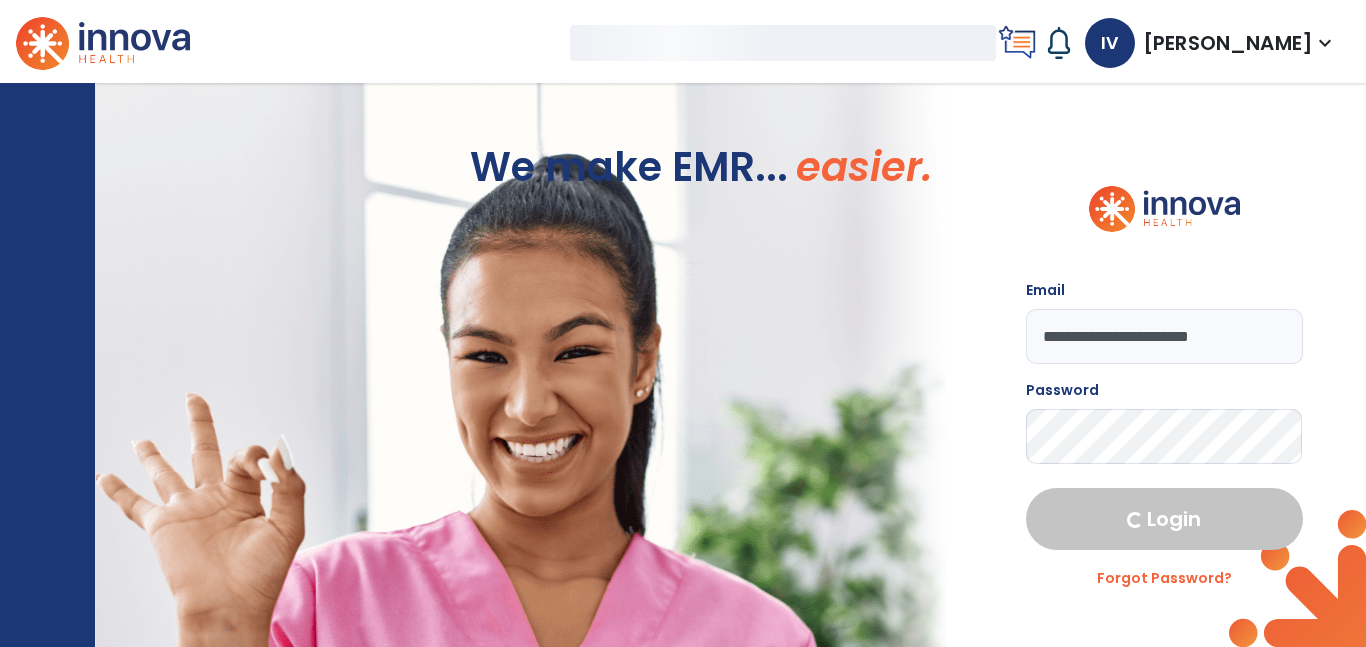 select on "****" 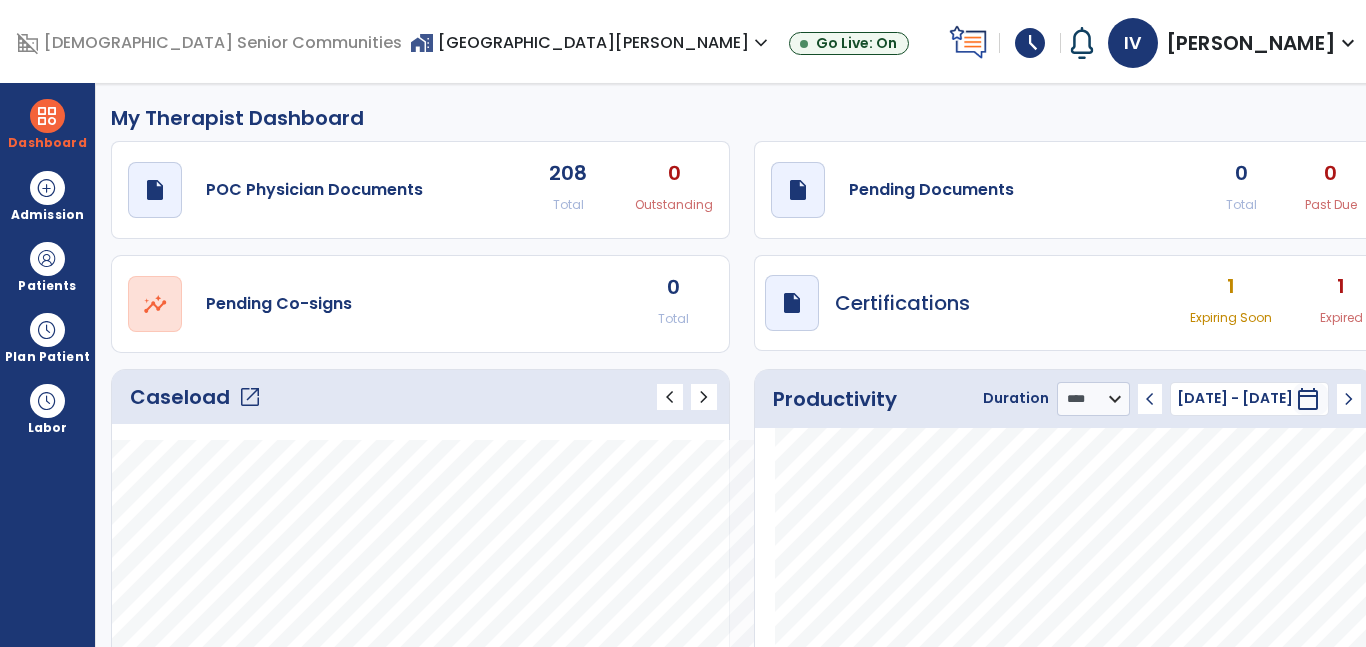 click on "open_in_new" 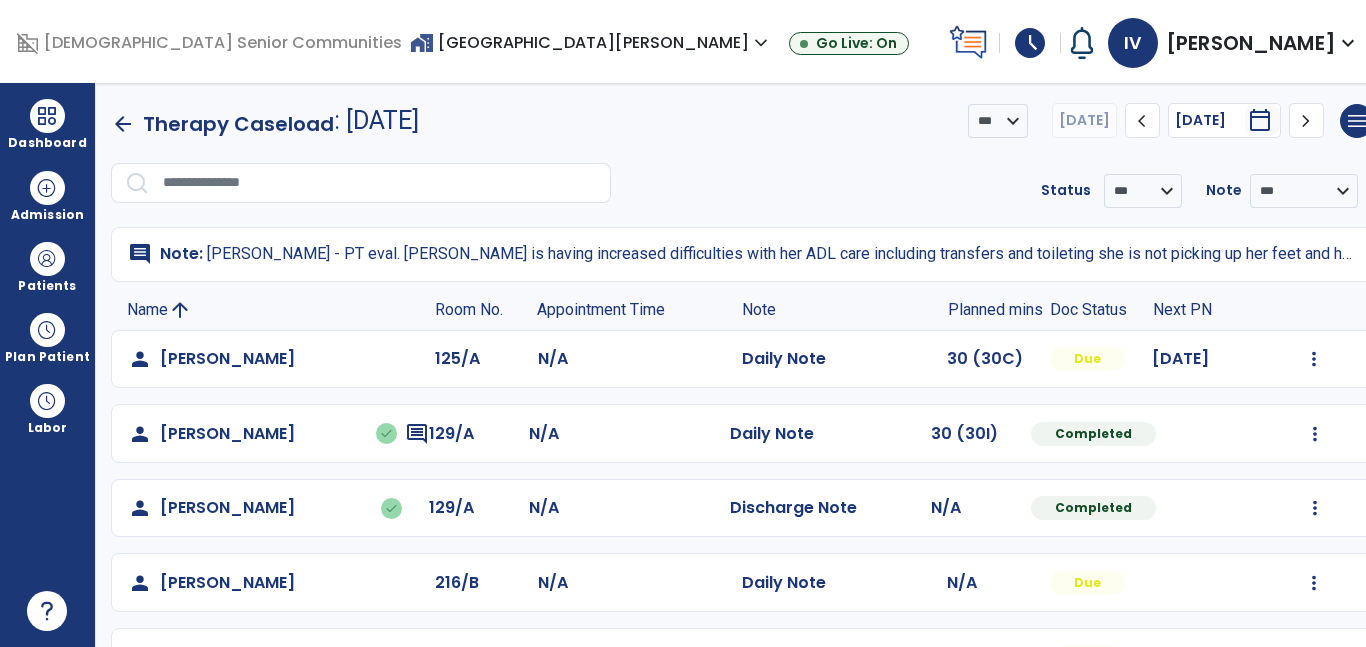 scroll, scrollTop: 735, scrollLeft: 0, axis: vertical 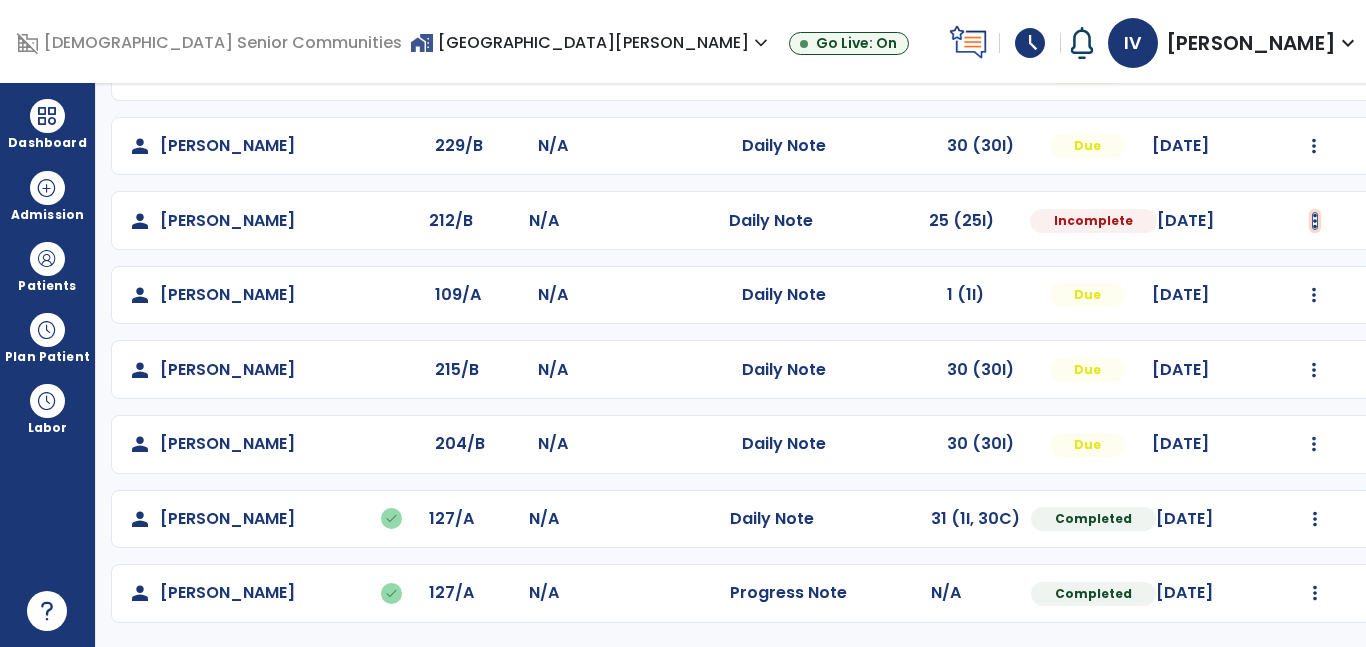 click at bounding box center [1314, -376] 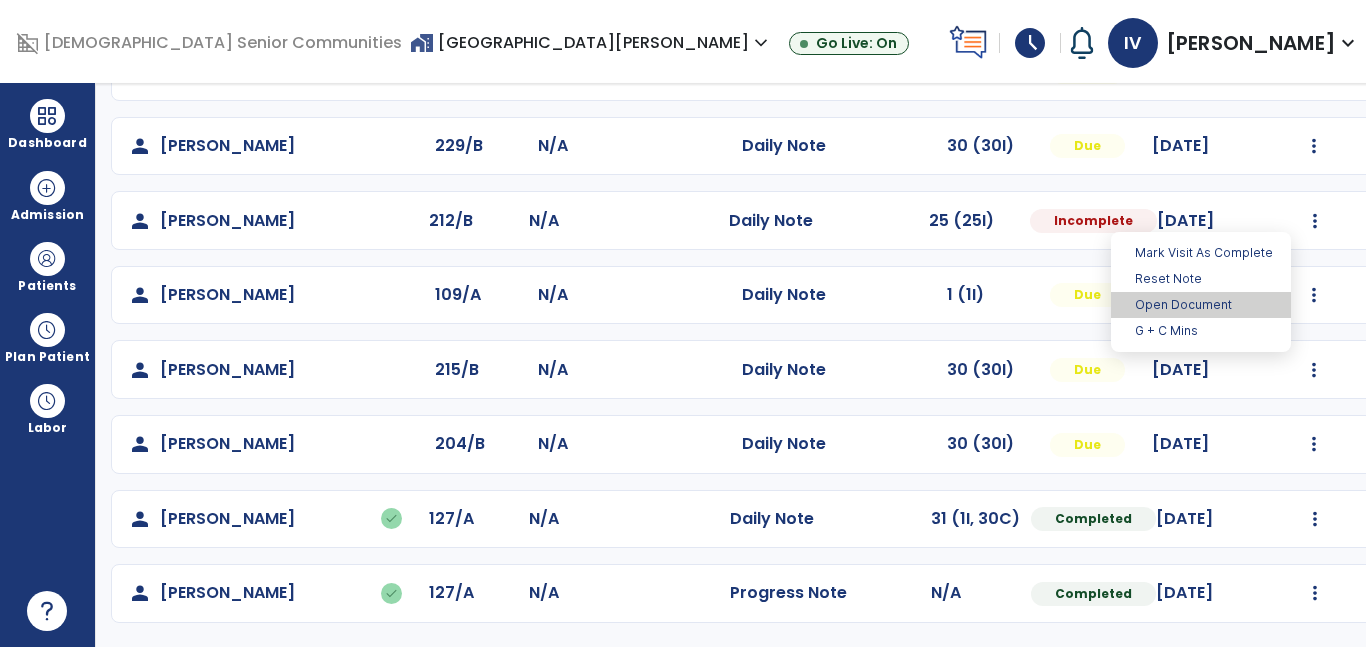 click on "Open Document" at bounding box center [1201, 305] 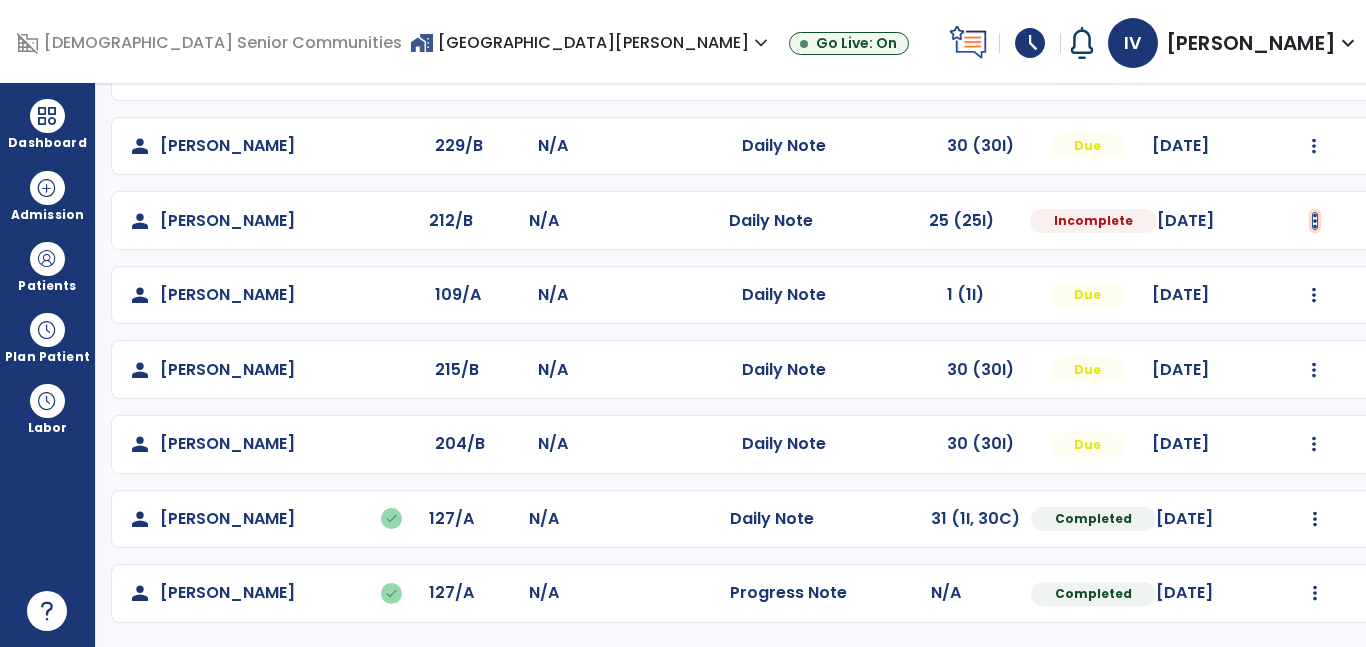 click at bounding box center [1314, -376] 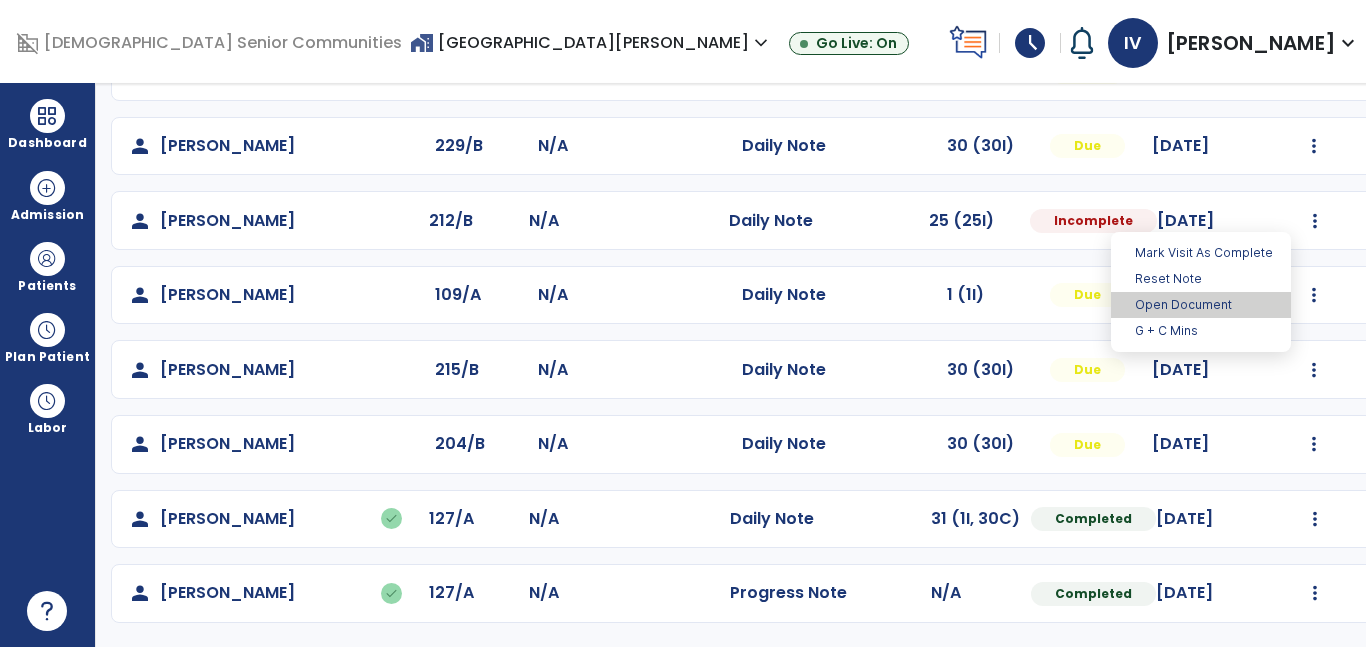 click on "Open Document" at bounding box center (1201, 305) 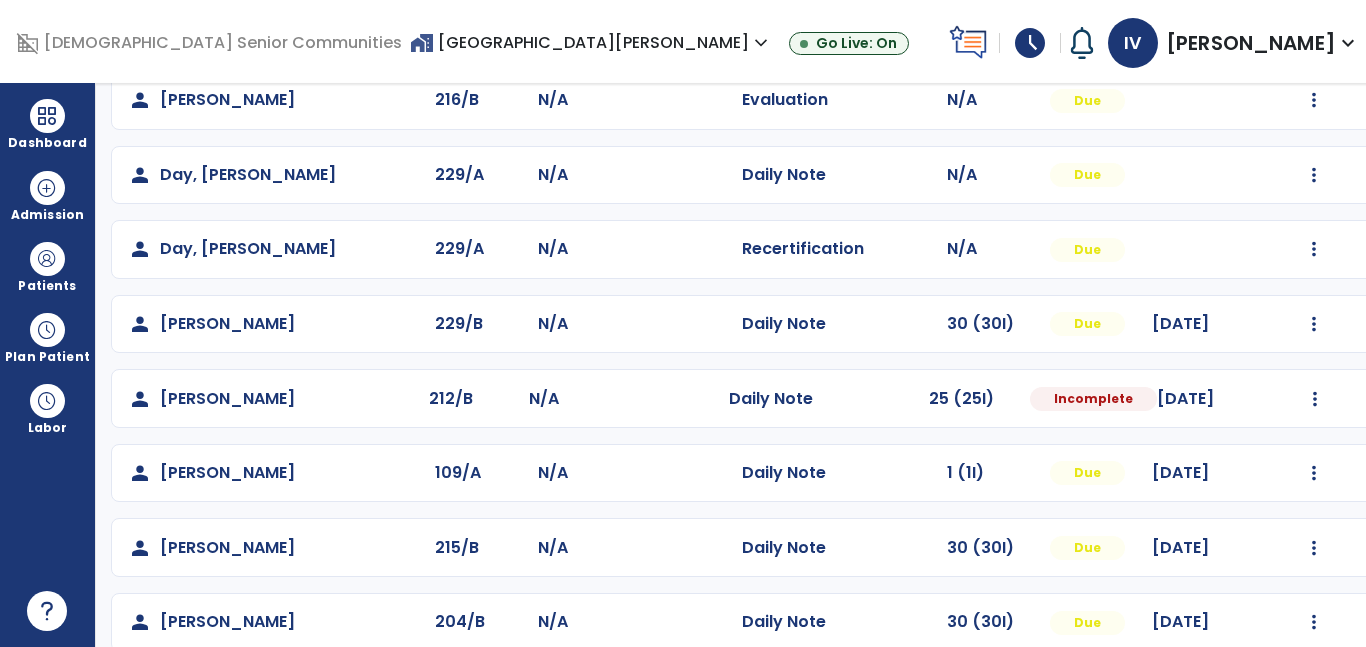 scroll, scrollTop: 556, scrollLeft: 0, axis: vertical 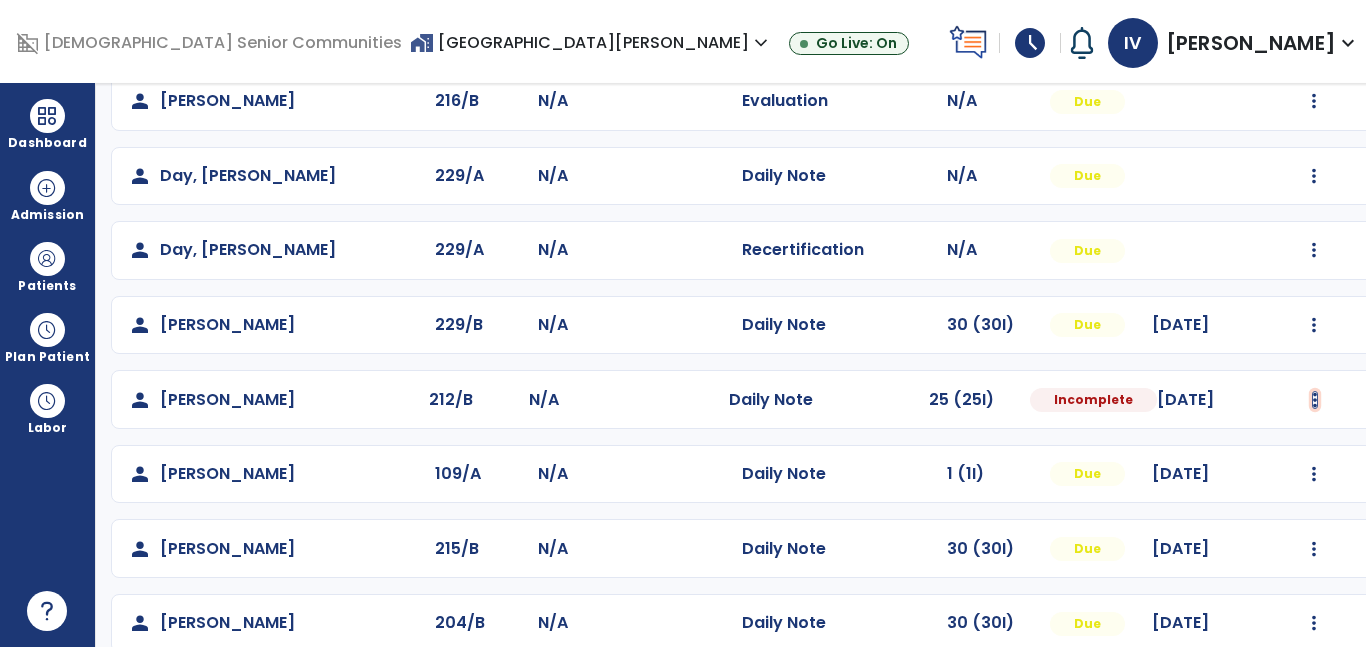 click at bounding box center [1314, -197] 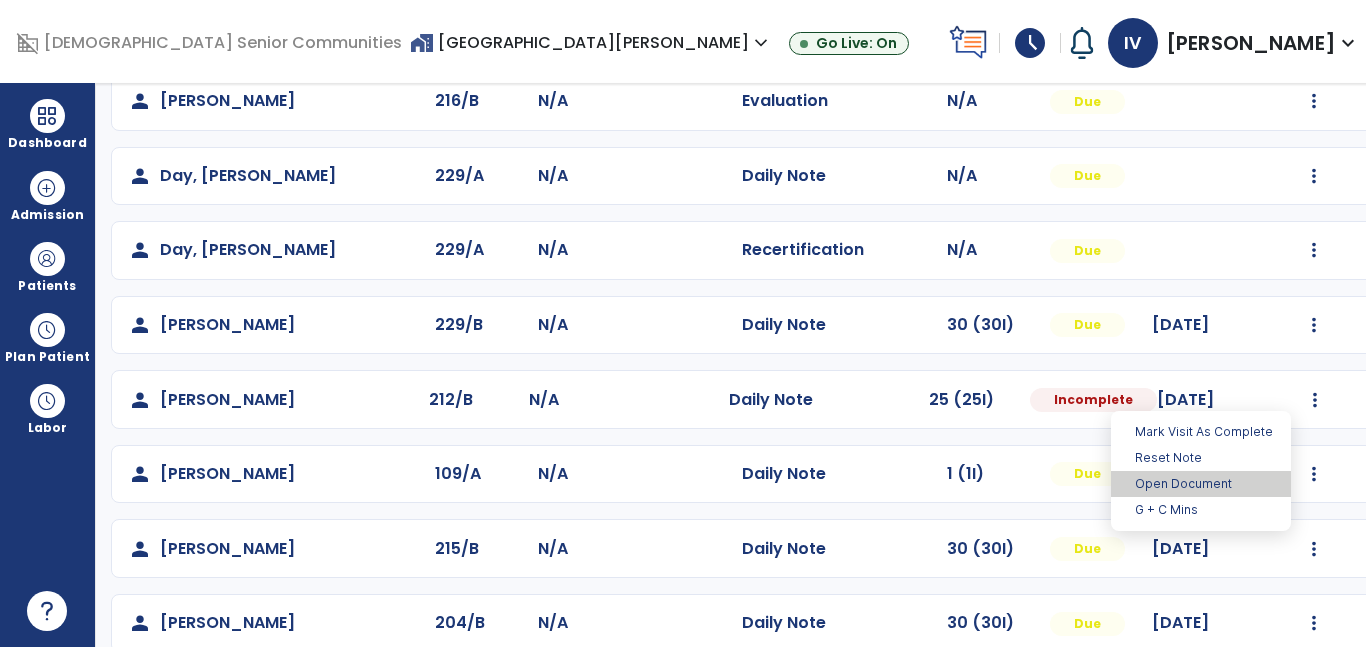 click on "Open Document" at bounding box center [1201, 484] 